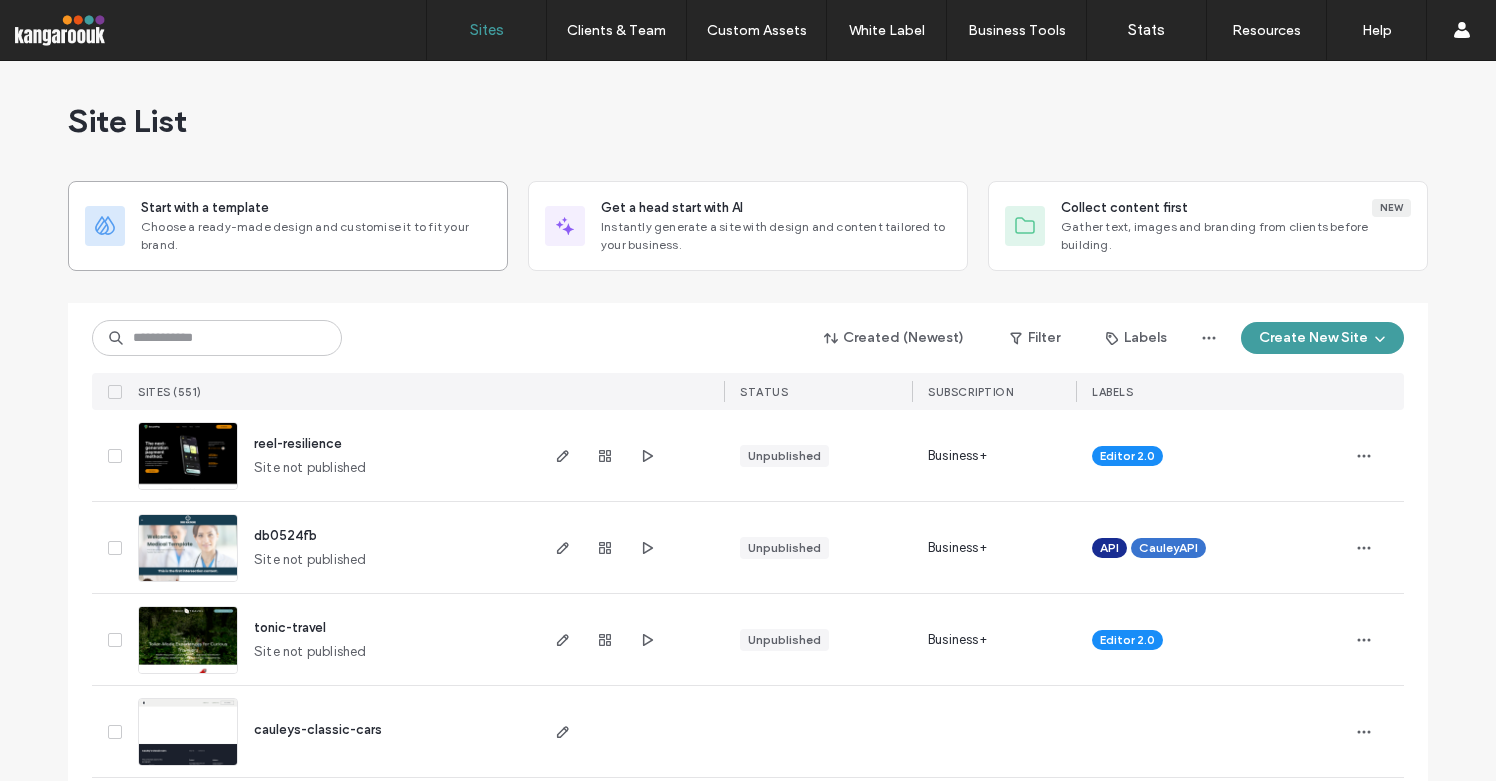scroll, scrollTop: 0, scrollLeft: 0, axis: both 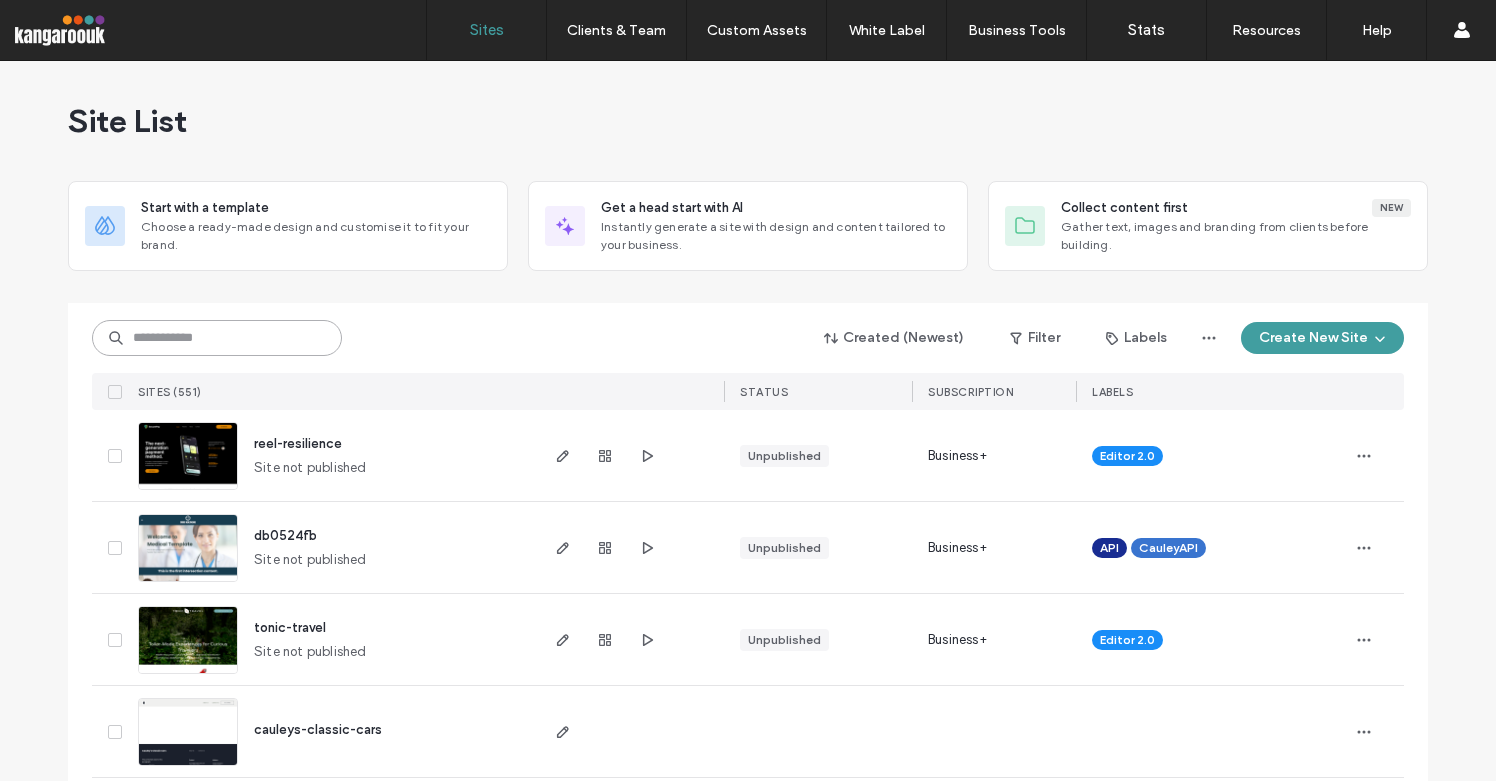 click at bounding box center (217, 338) 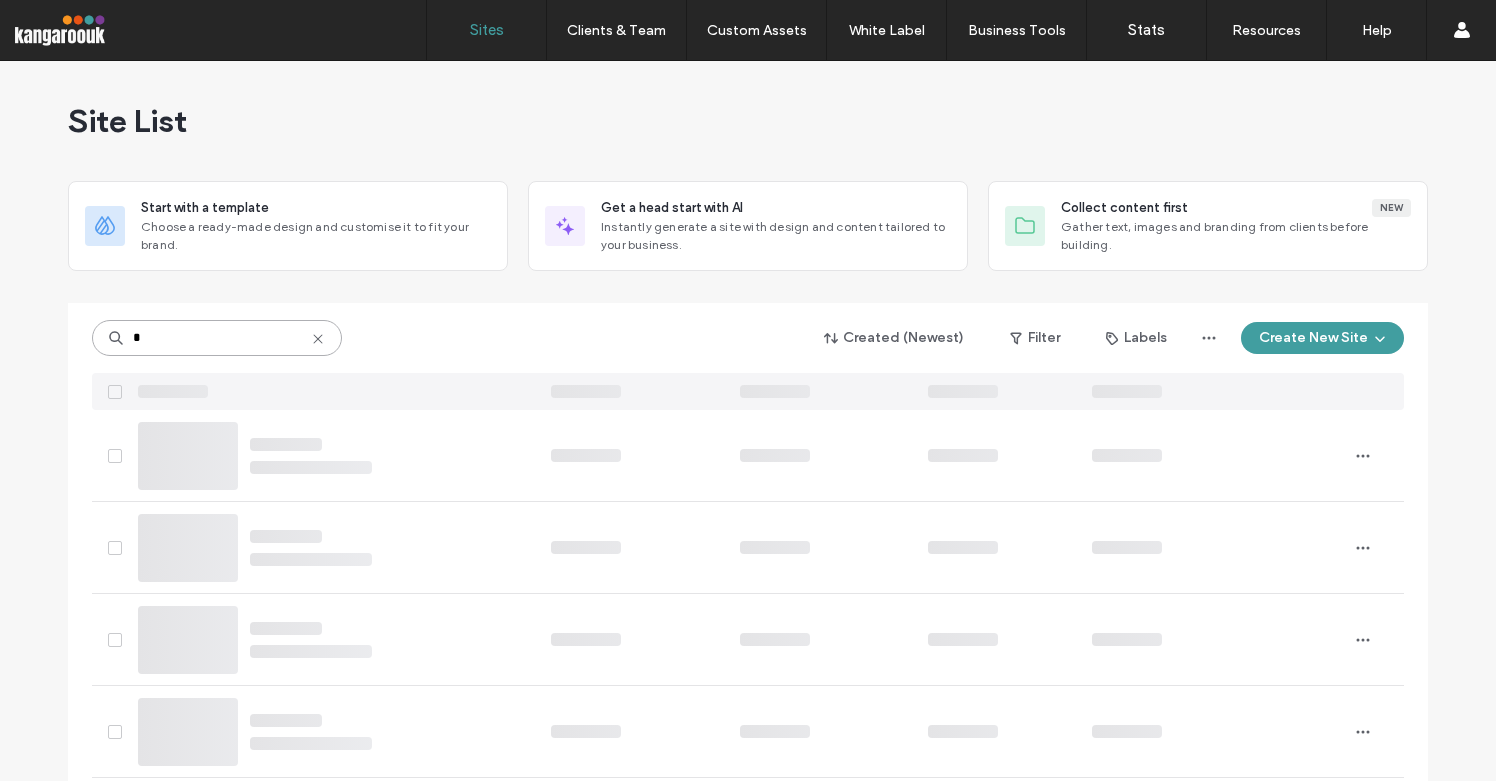 type 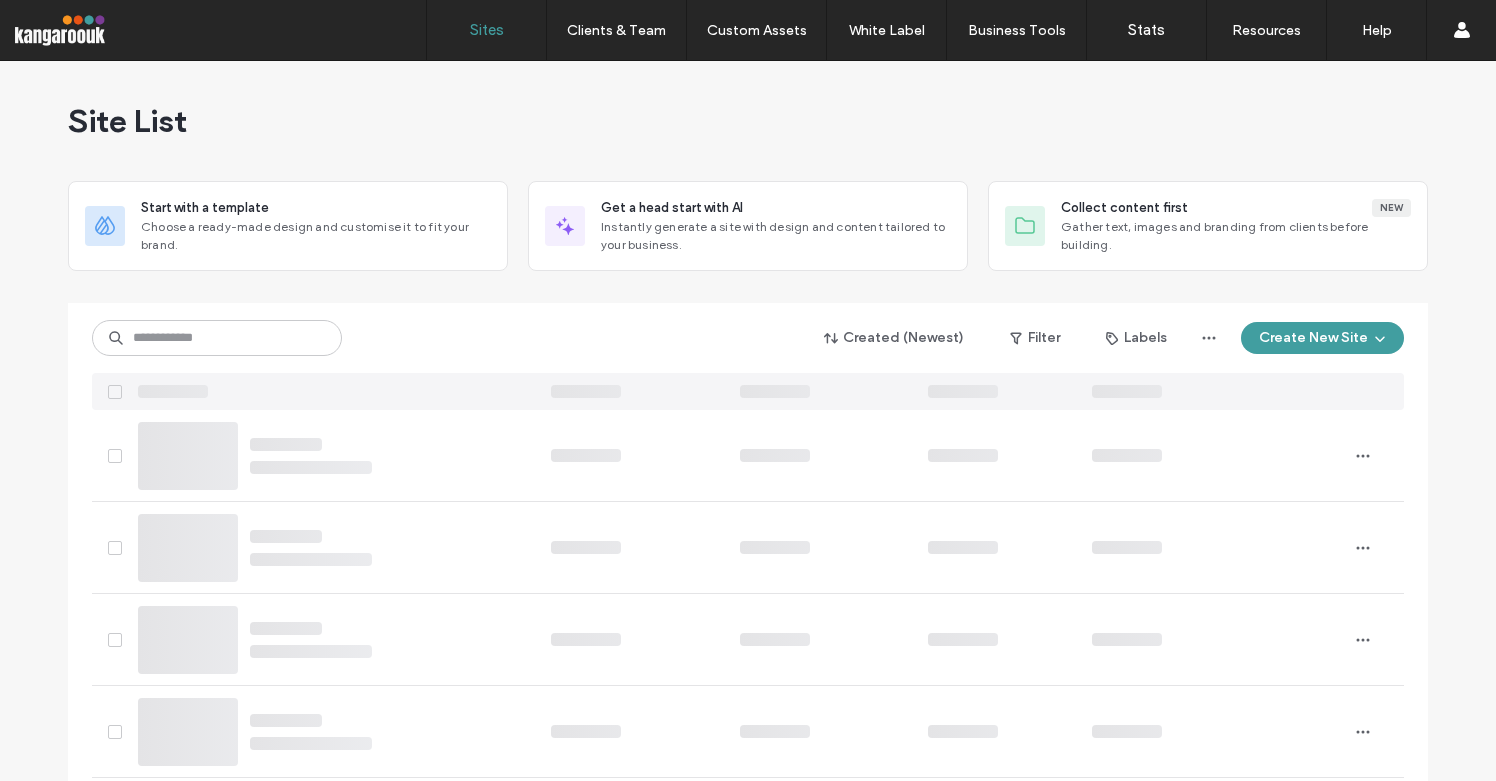 click at bounding box center (748, 295) 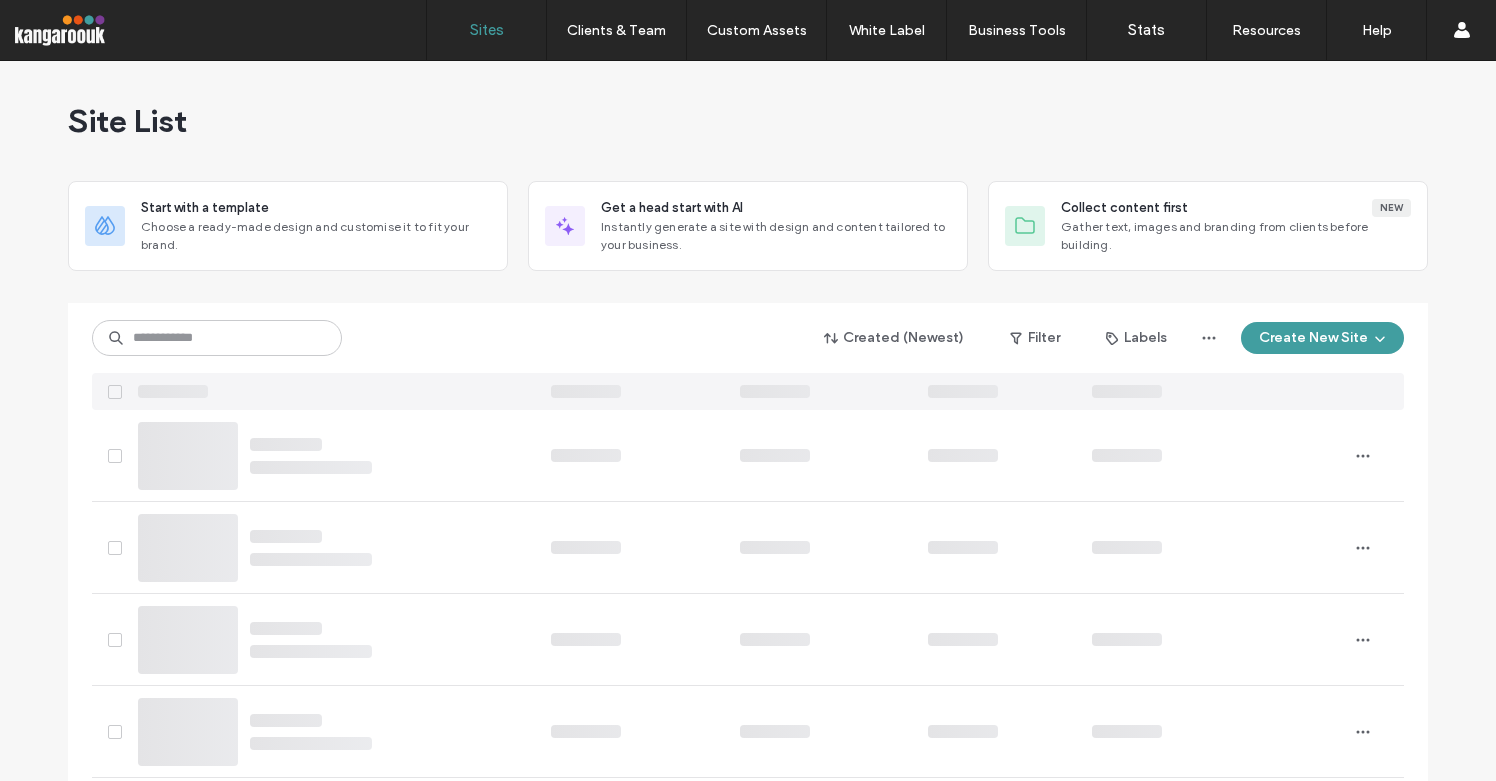 click on "Site List Start with a template Choose a ready-made design and customise it to fit your brand. Get a head start with AI Instantly generate a site with design and content tailored to your business. Collect content first New Gather text, images and branding from clients before building. Created (Newest) Filter Labels Create New Site 1 2 3 4 5 ··· 8" at bounding box center (748, 3721) 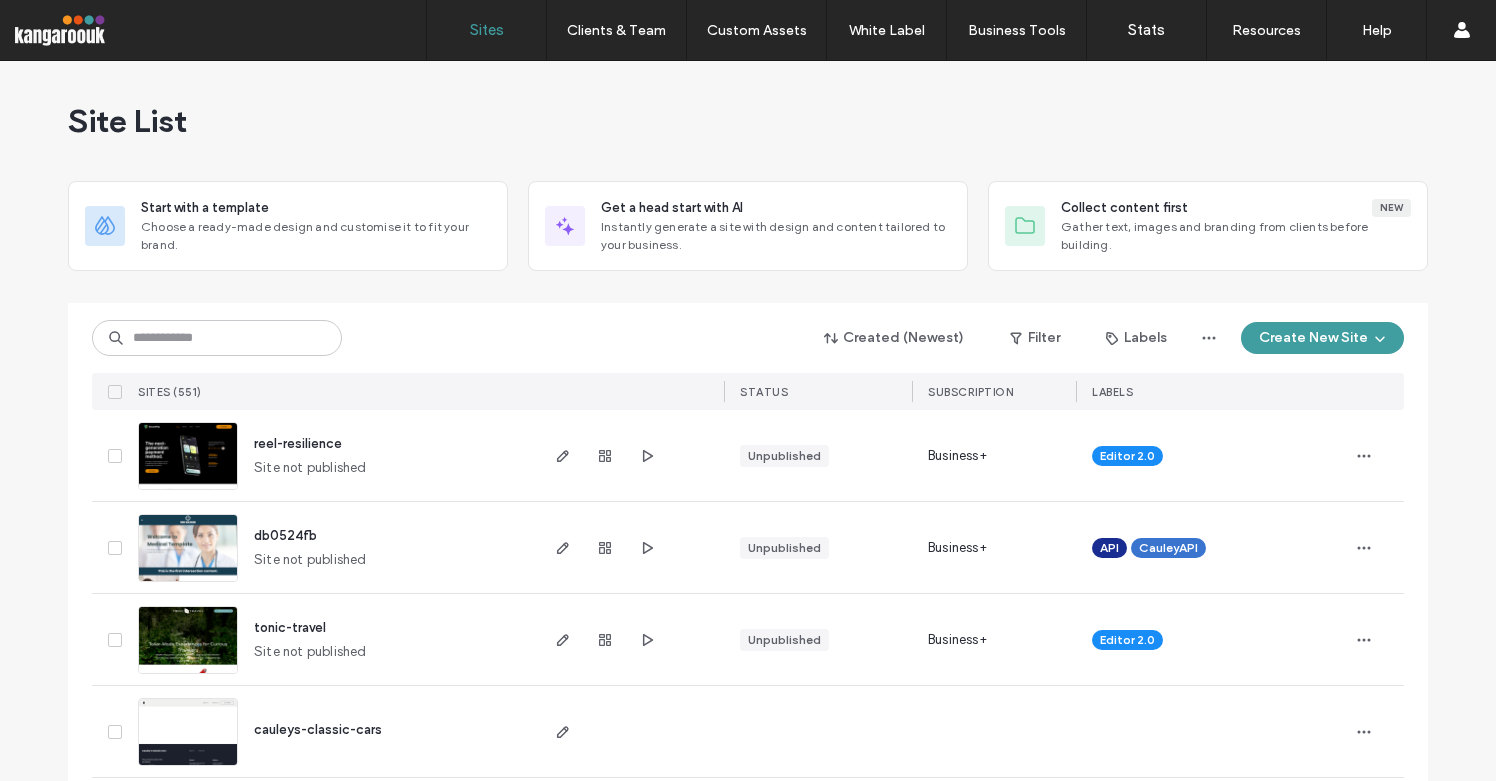 scroll, scrollTop: 0, scrollLeft: 0, axis: both 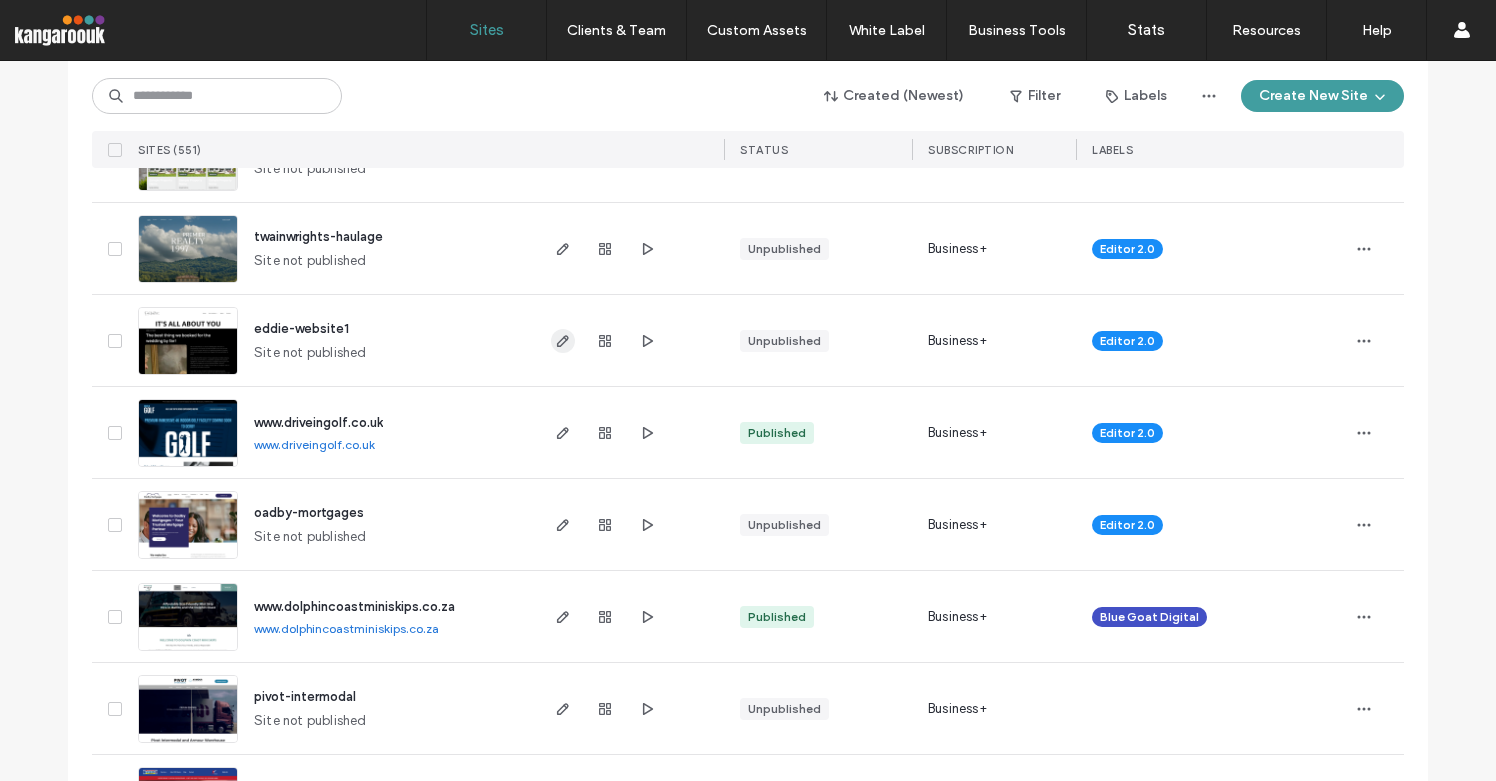 click 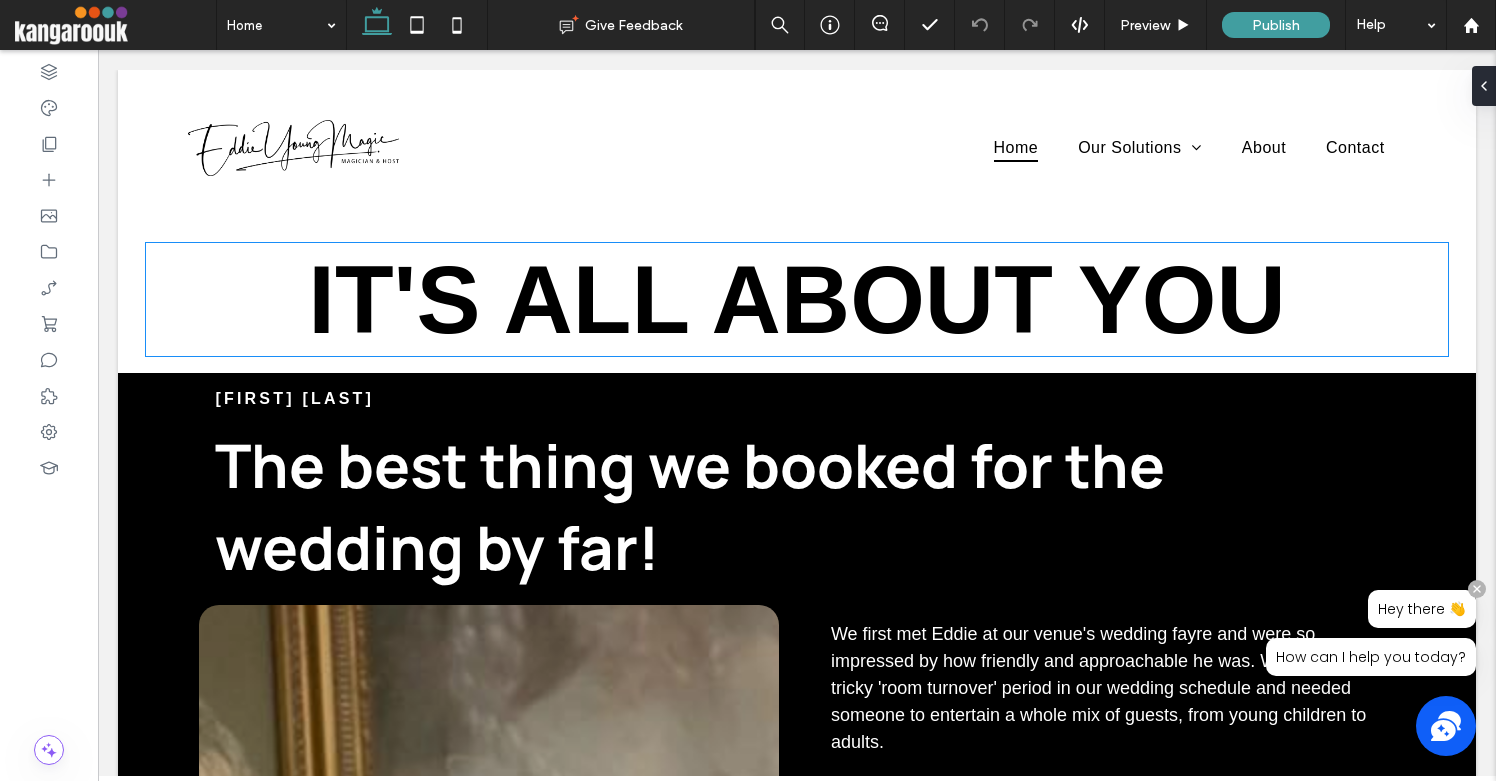 scroll, scrollTop: 0, scrollLeft: 0, axis: both 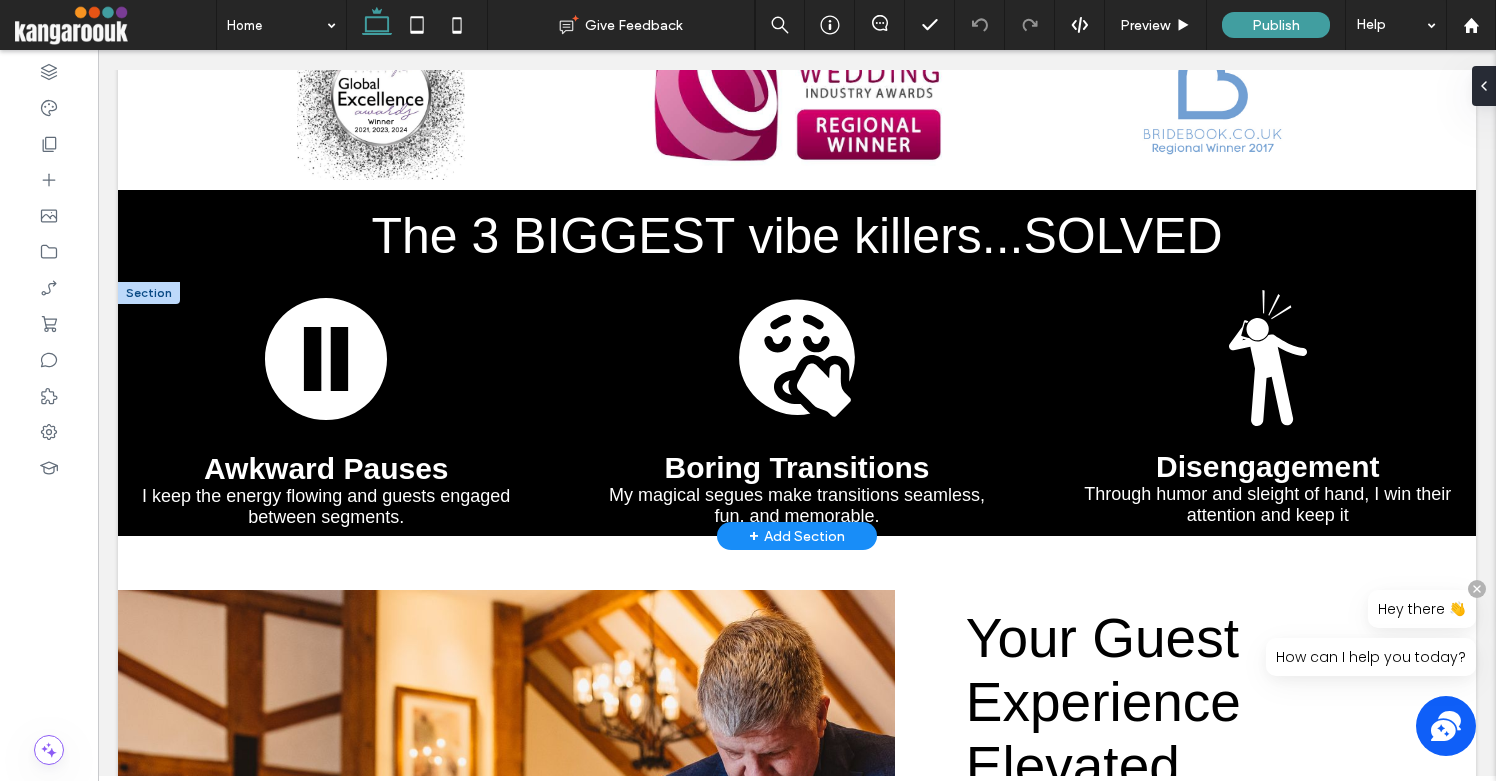 click at bounding box center (149, 293) 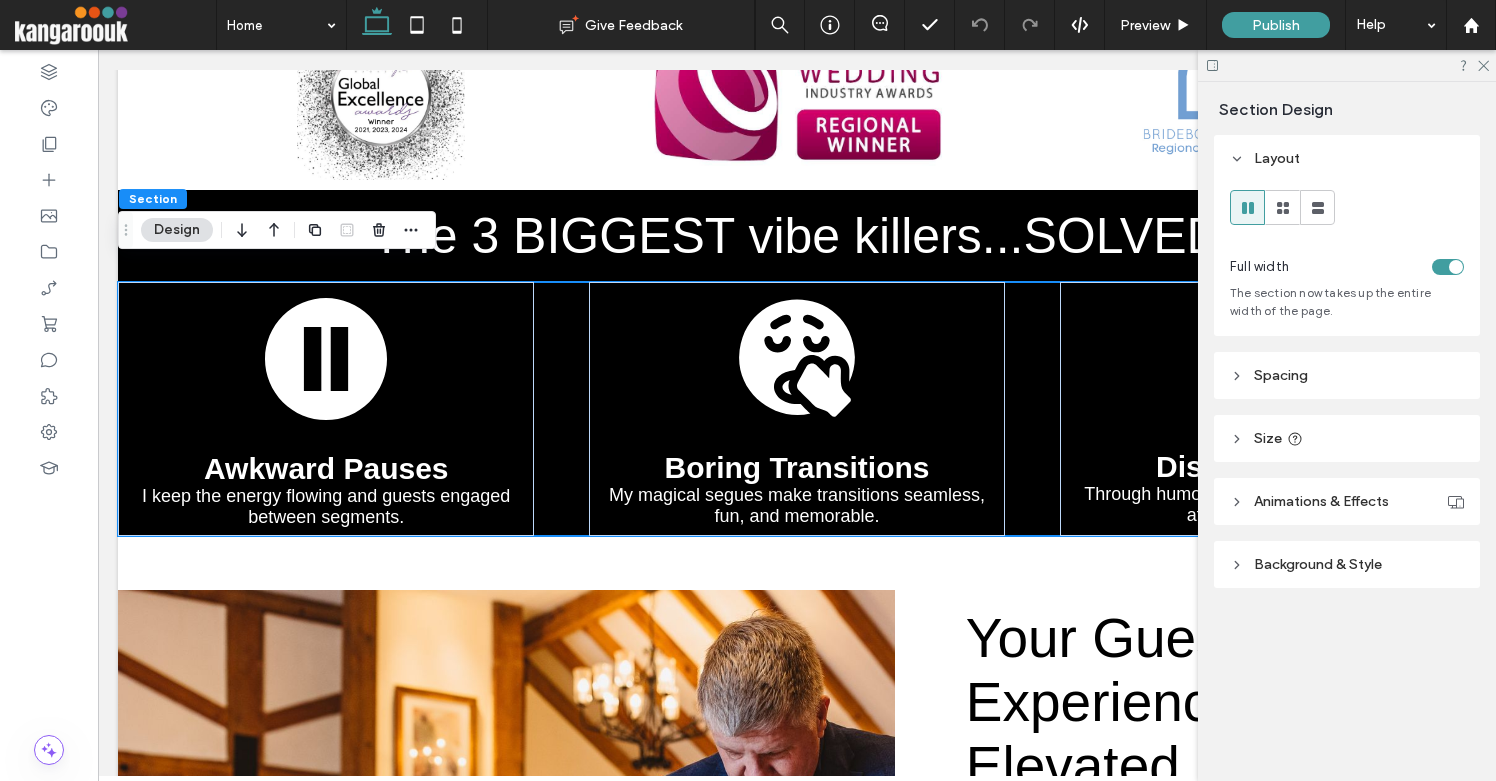 click at bounding box center (1456, 267) 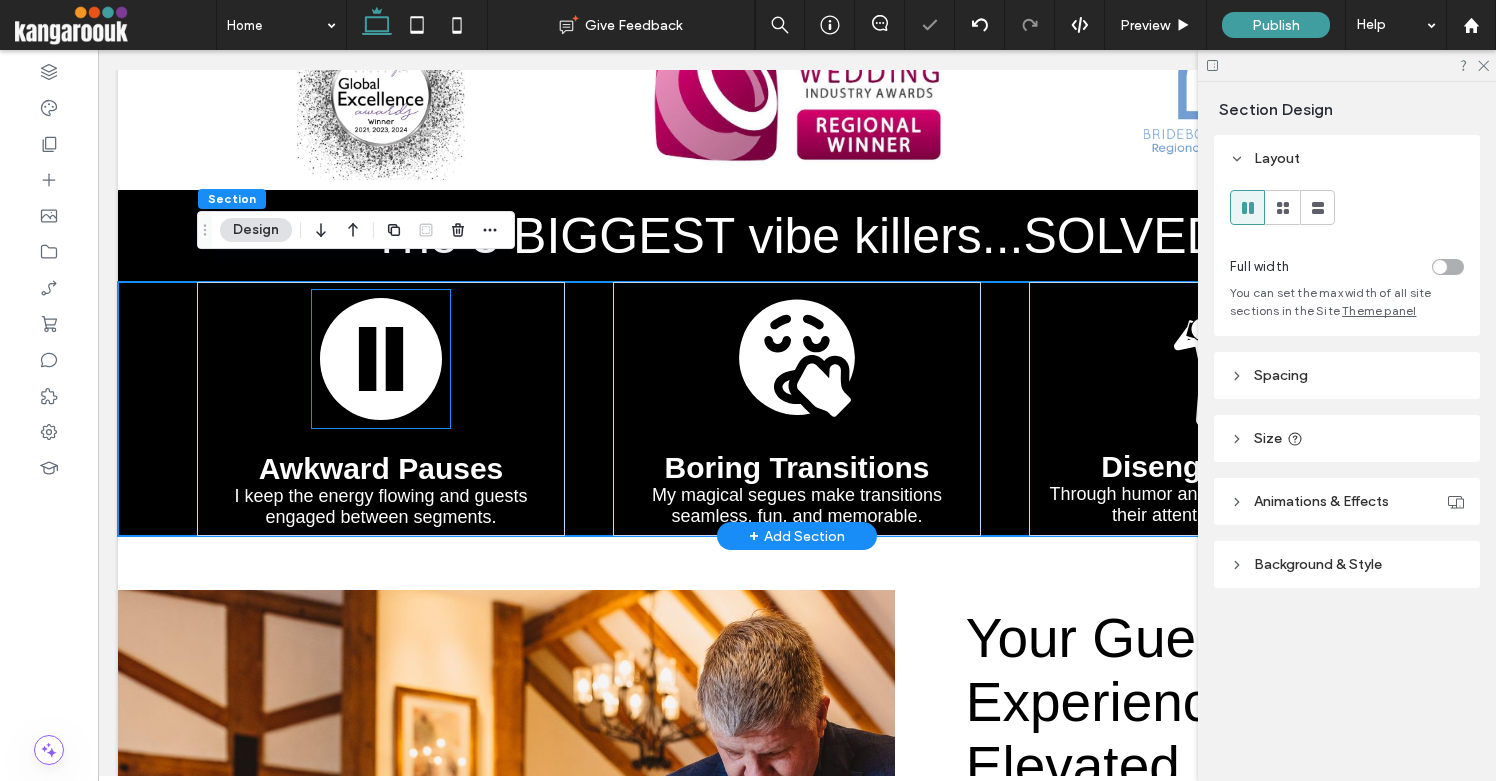 click 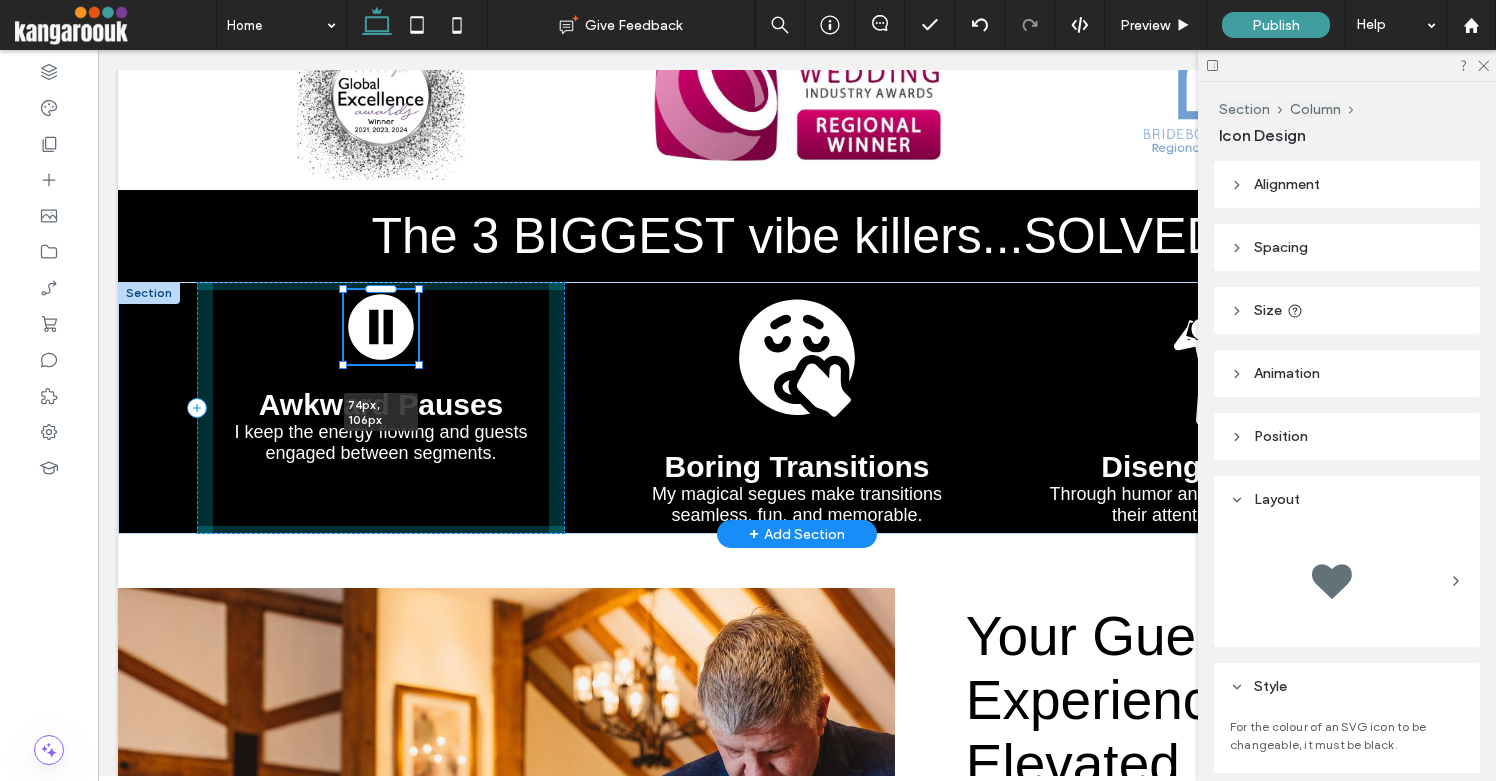 drag, startPoint x: 453, startPoint y: 411, endPoint x: 427, endPoint y: 370, distance: 48.548943 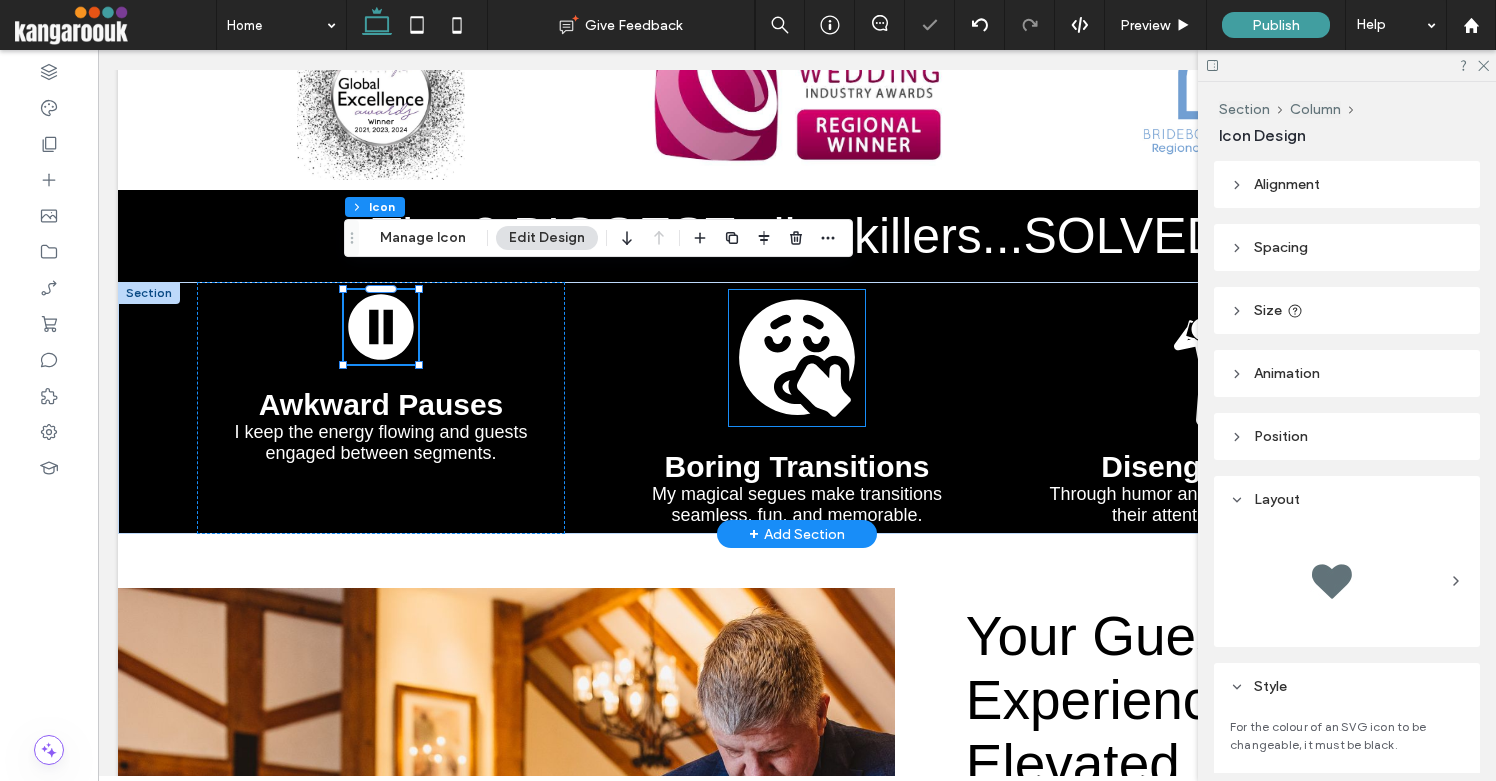 click 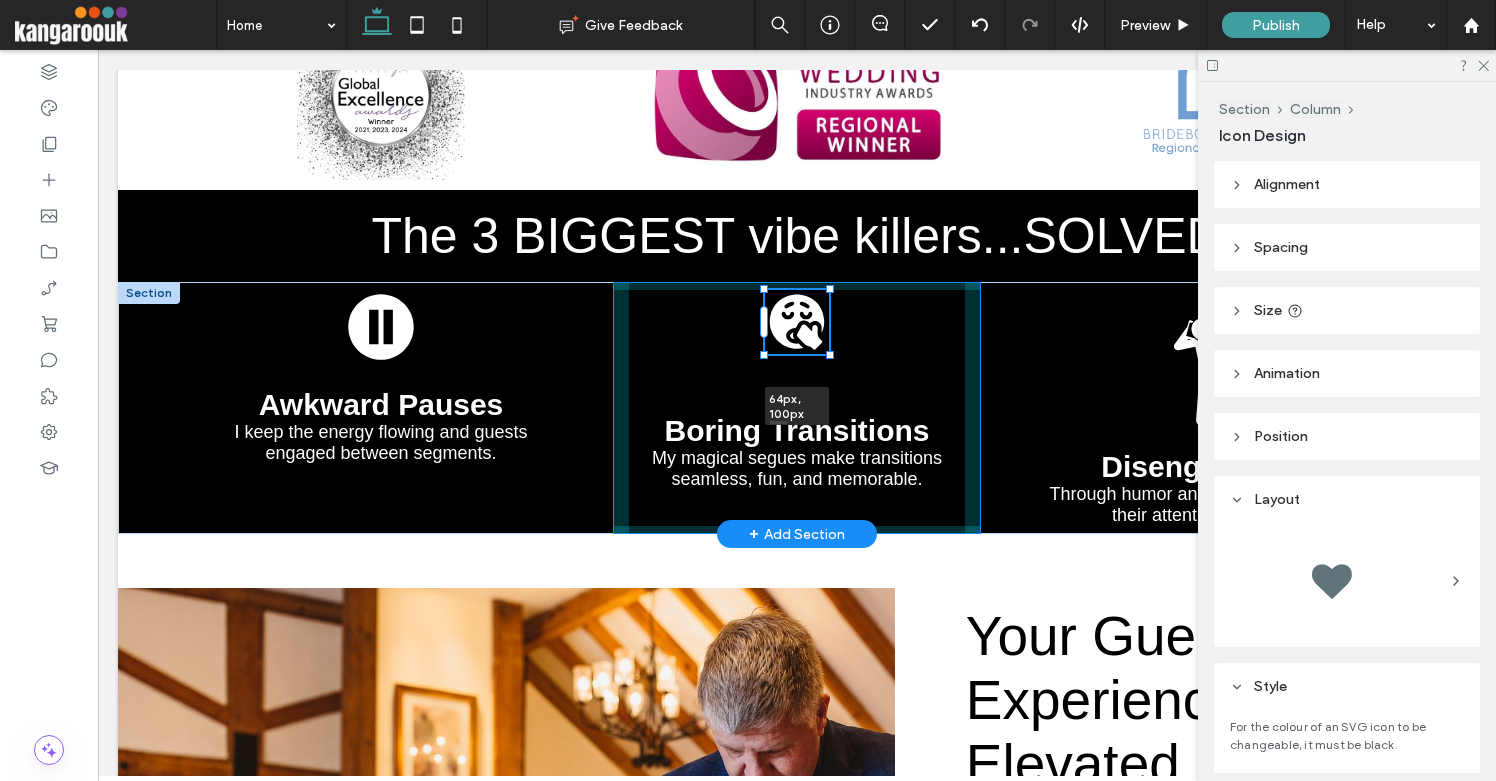 drag, startPoint x: 866, startPoint y: 409, endPoint x: 835, endPoint y: 373, distance: 47.507893 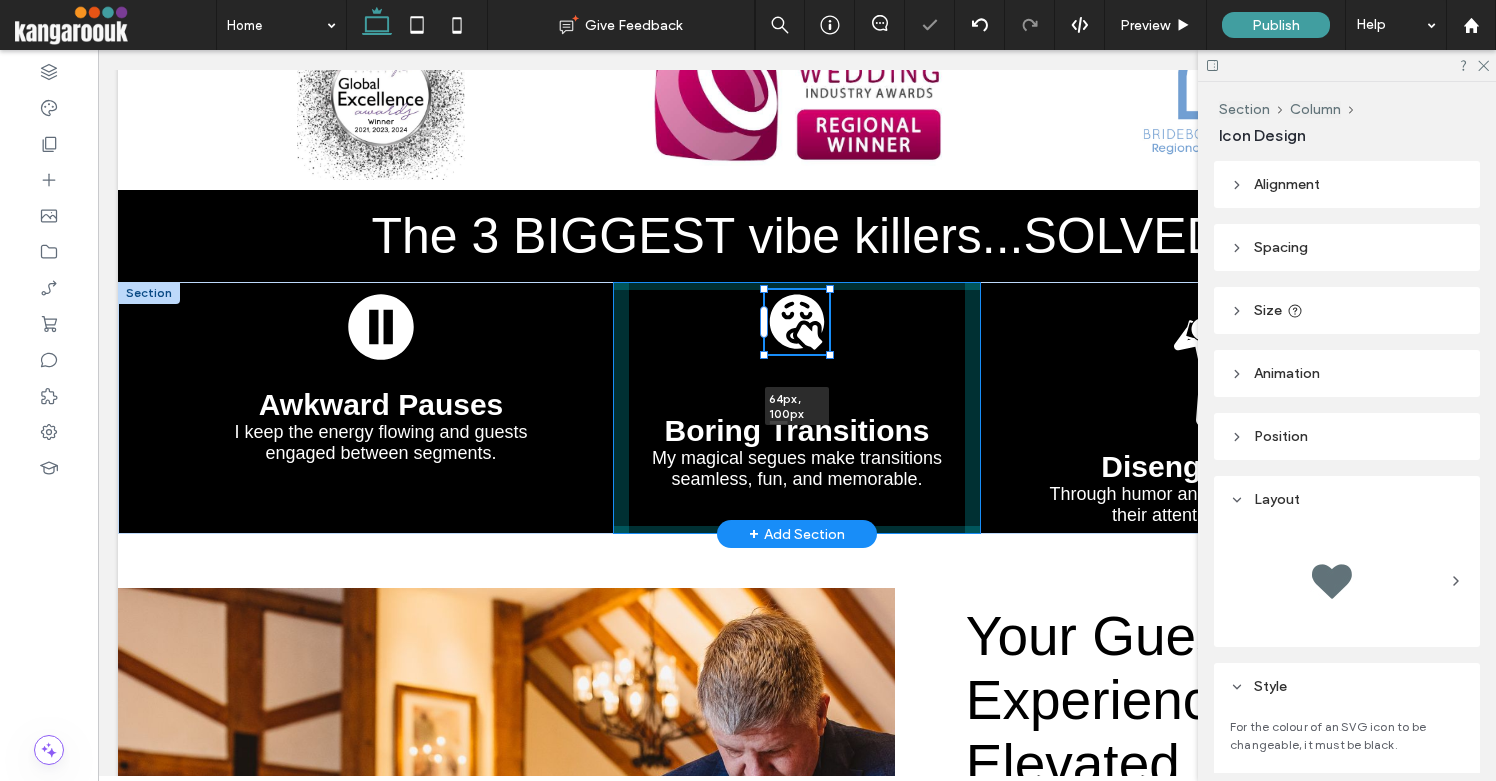 type on "**" 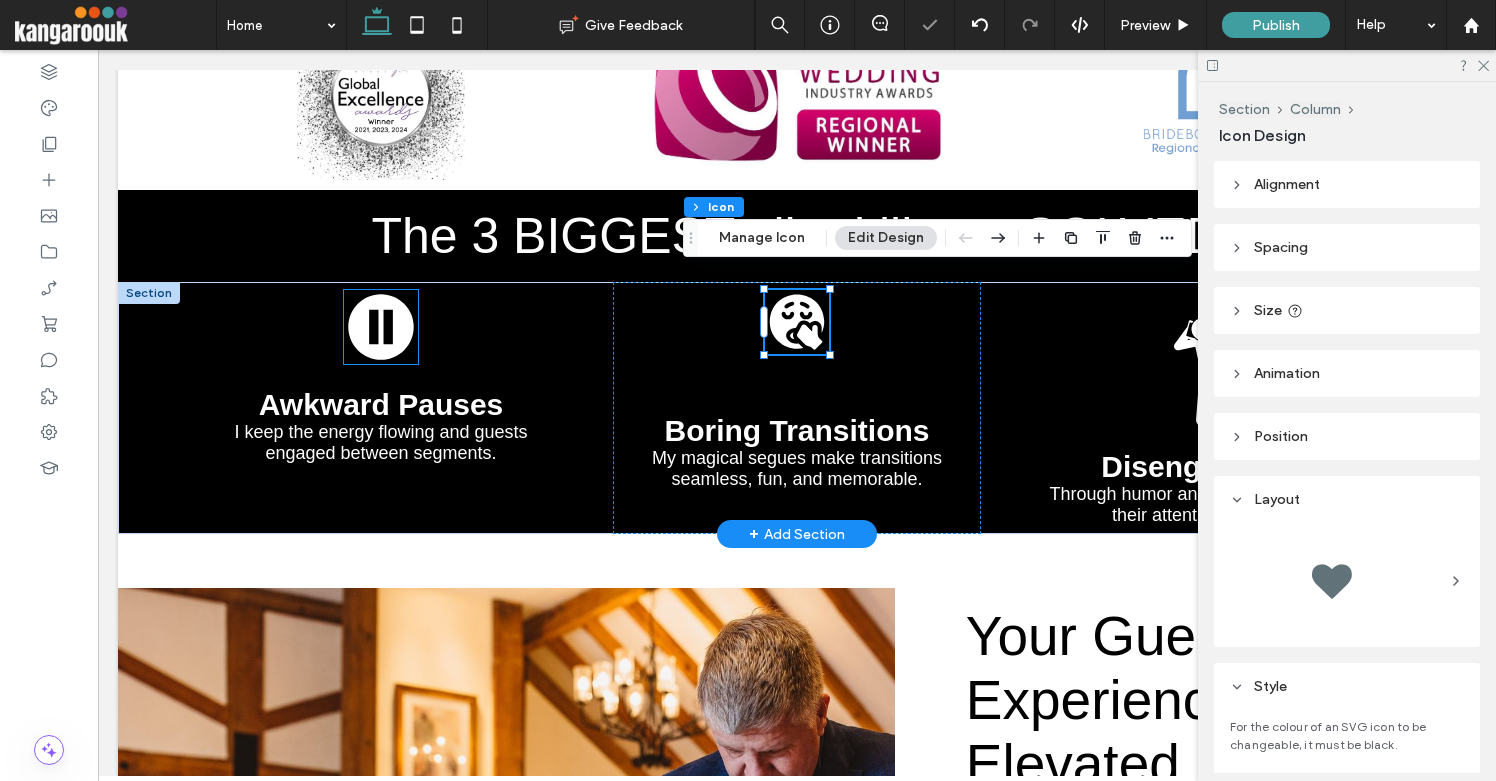 click 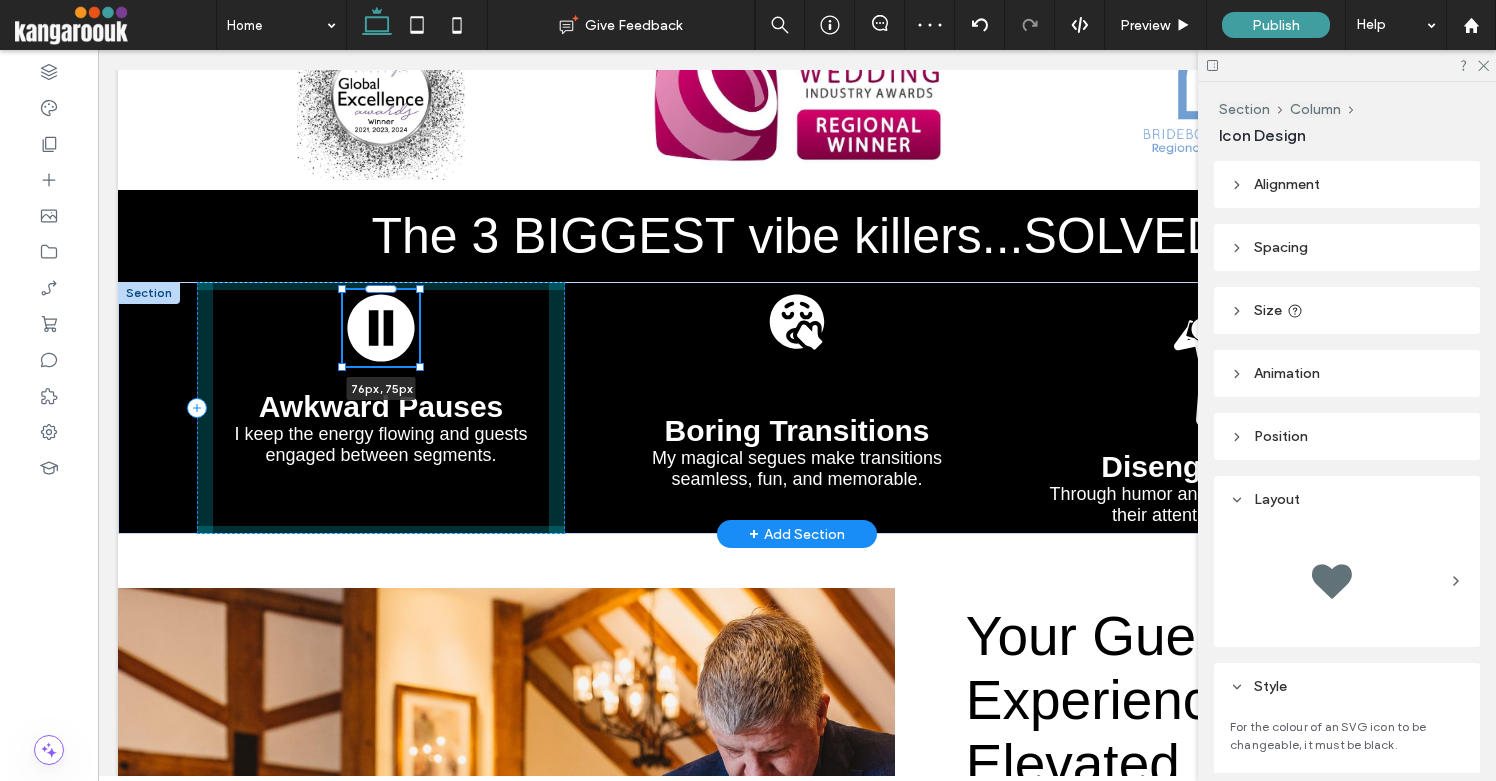 click at bounding box center [420, 367] 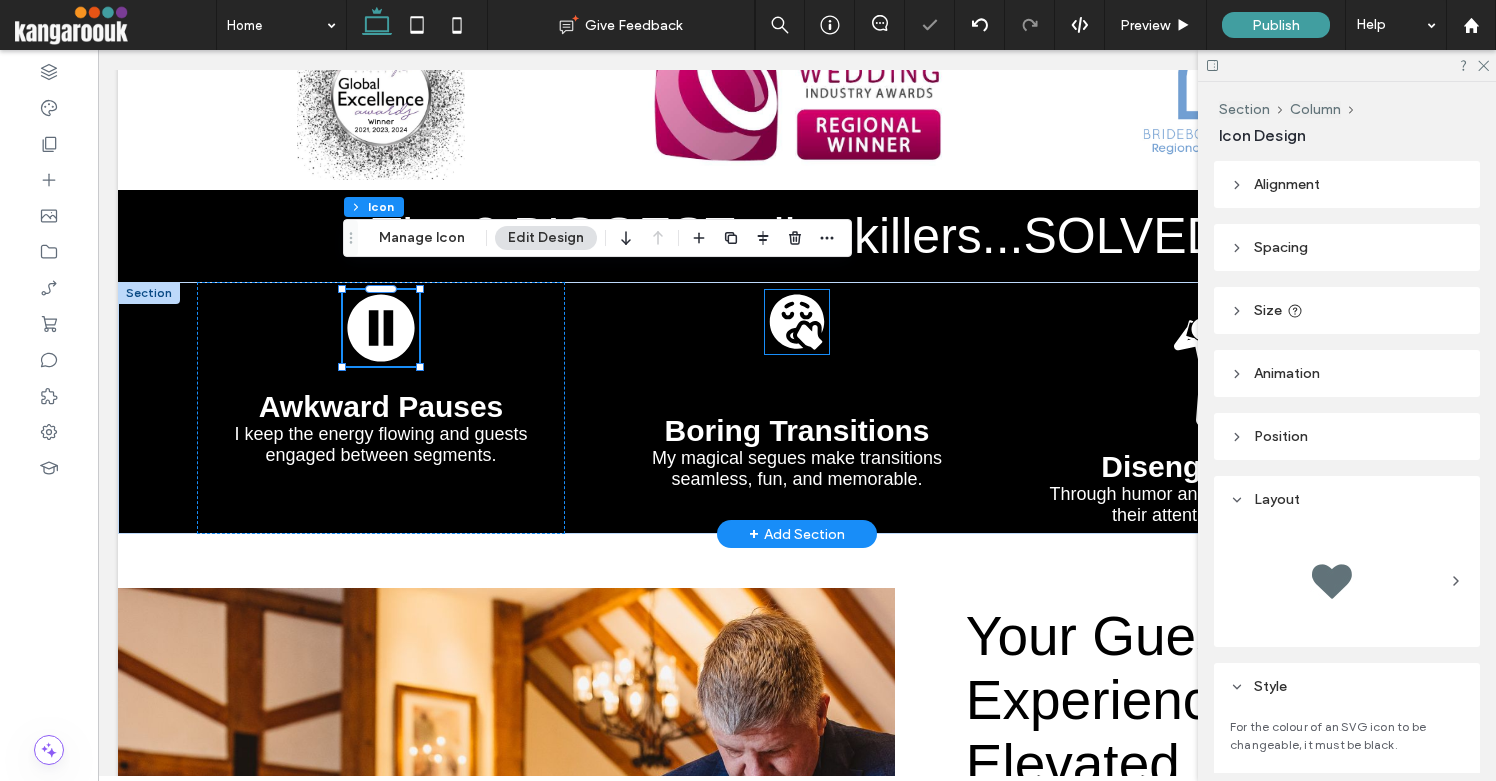 click 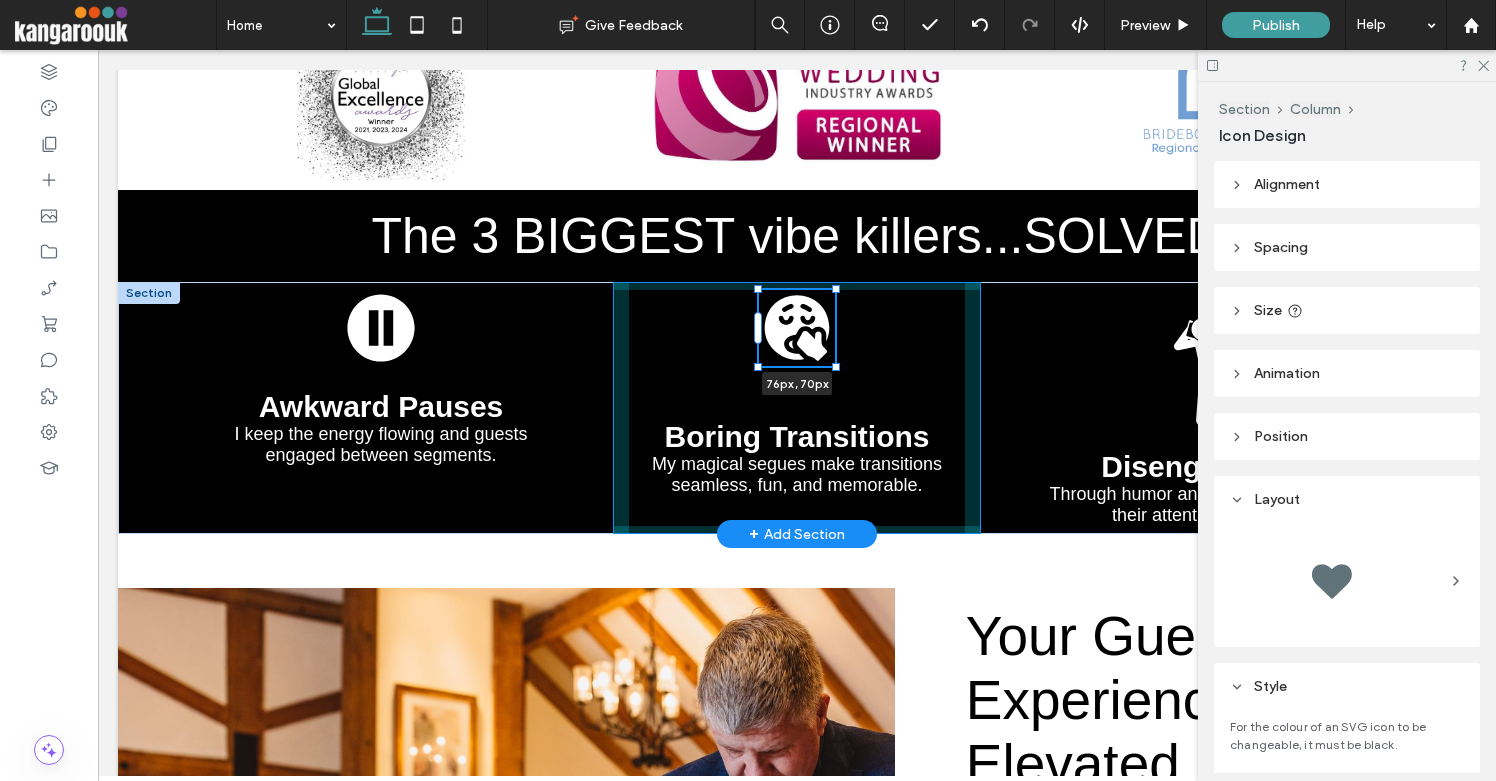 click at bounding box center (836, 367) 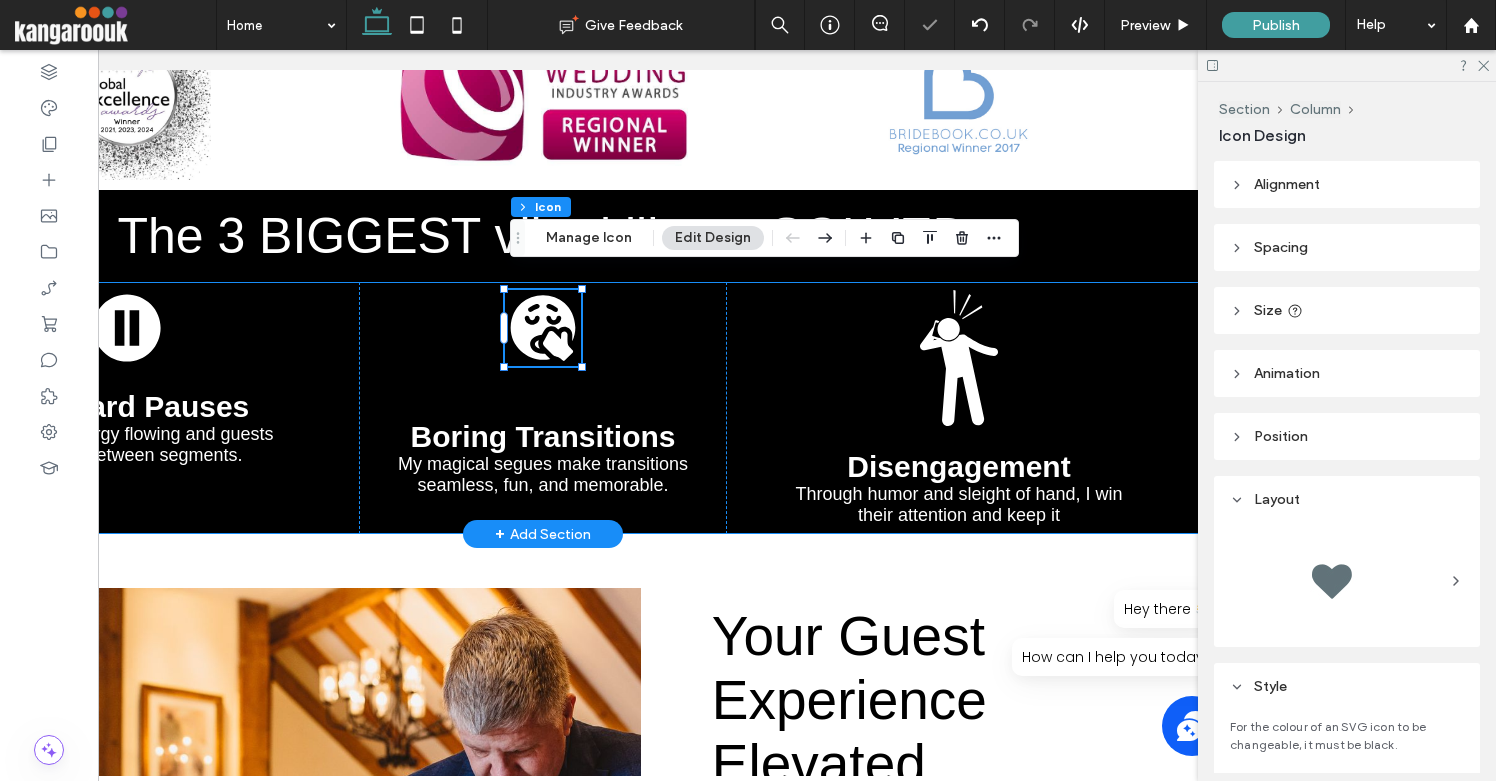 scroll, scrollTop: 0, scrollLeft: 285, axis: horizontal 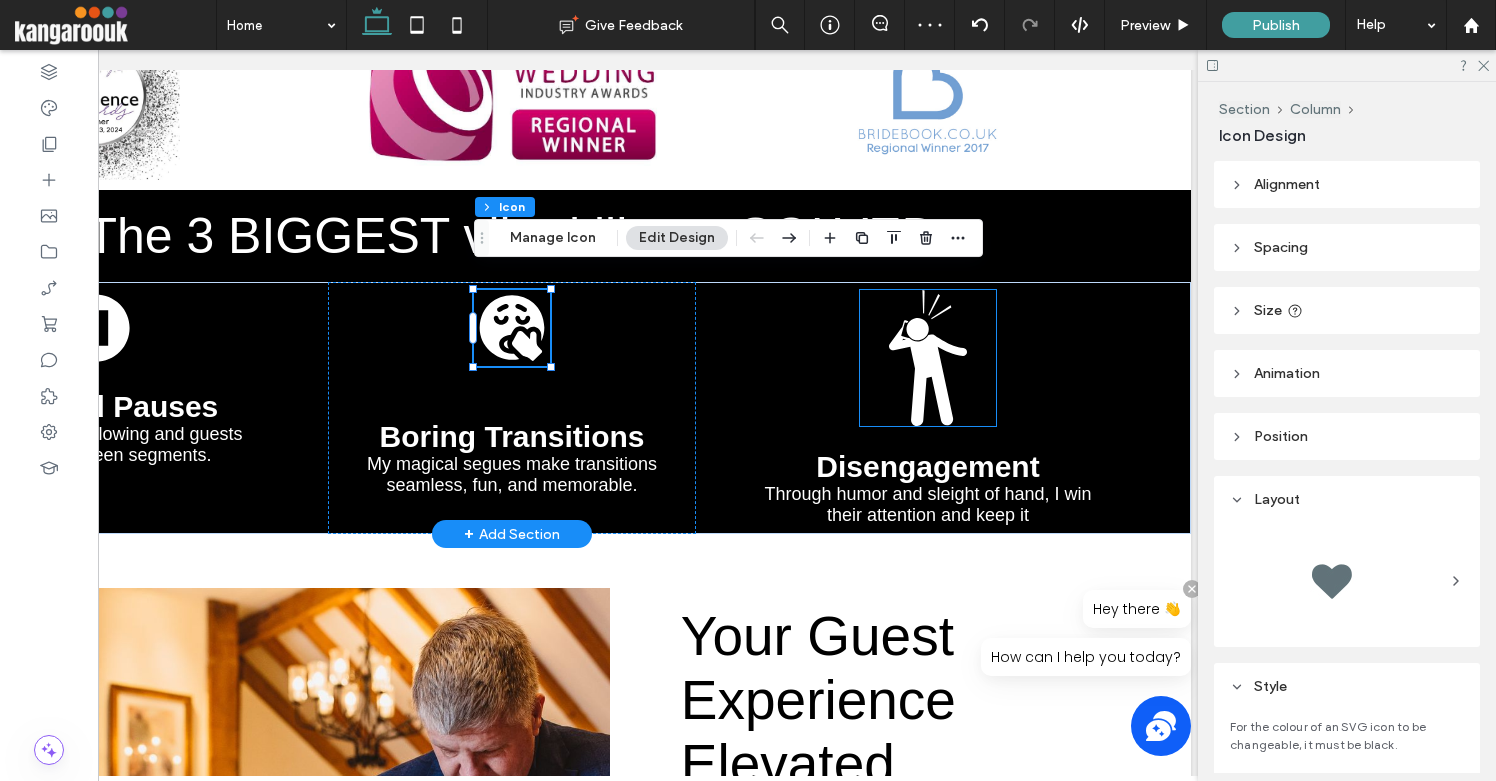 click 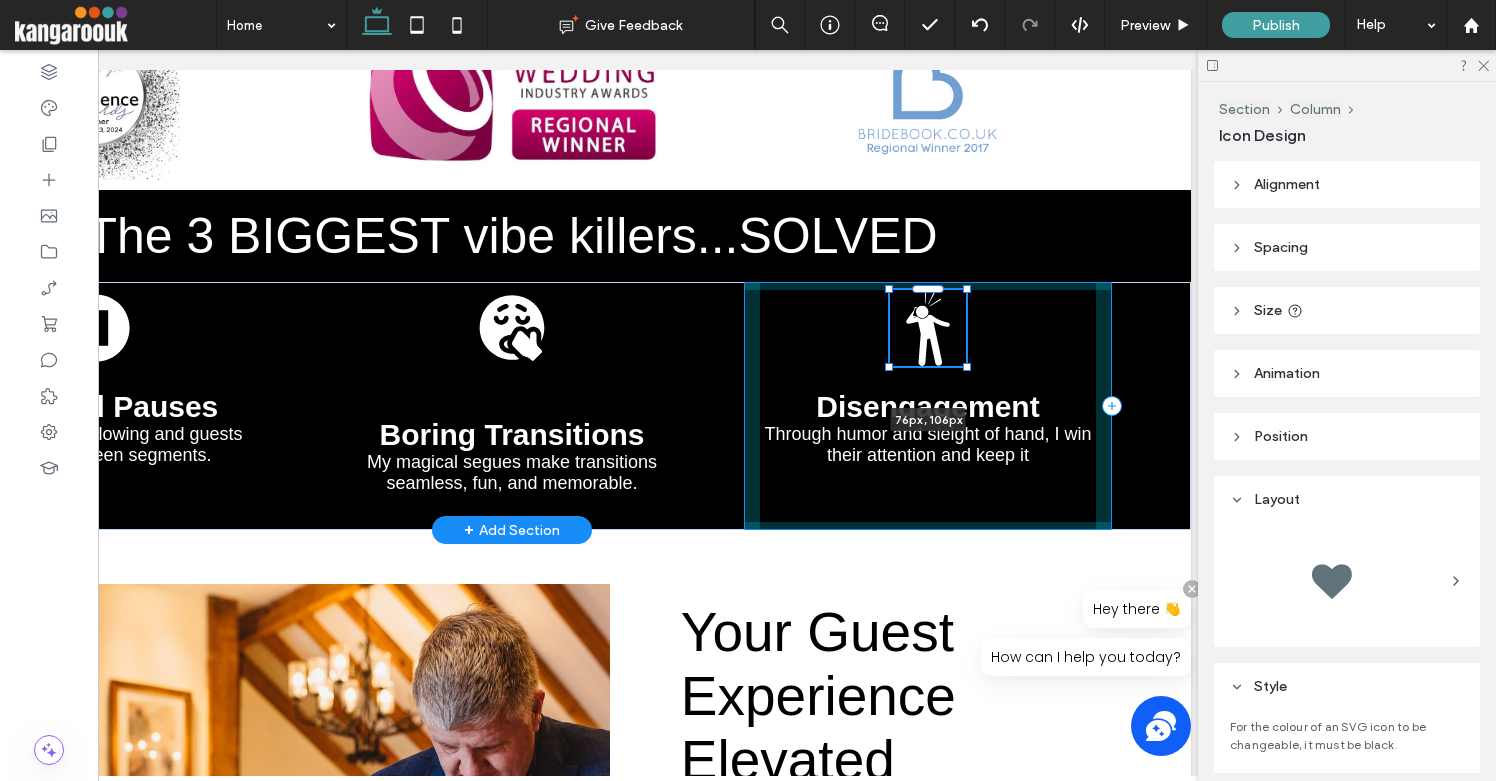 drag, startPoint x: 996, startPoint y: 409, endPoint x: 969, endPoint y: 376, distance: 42.638012 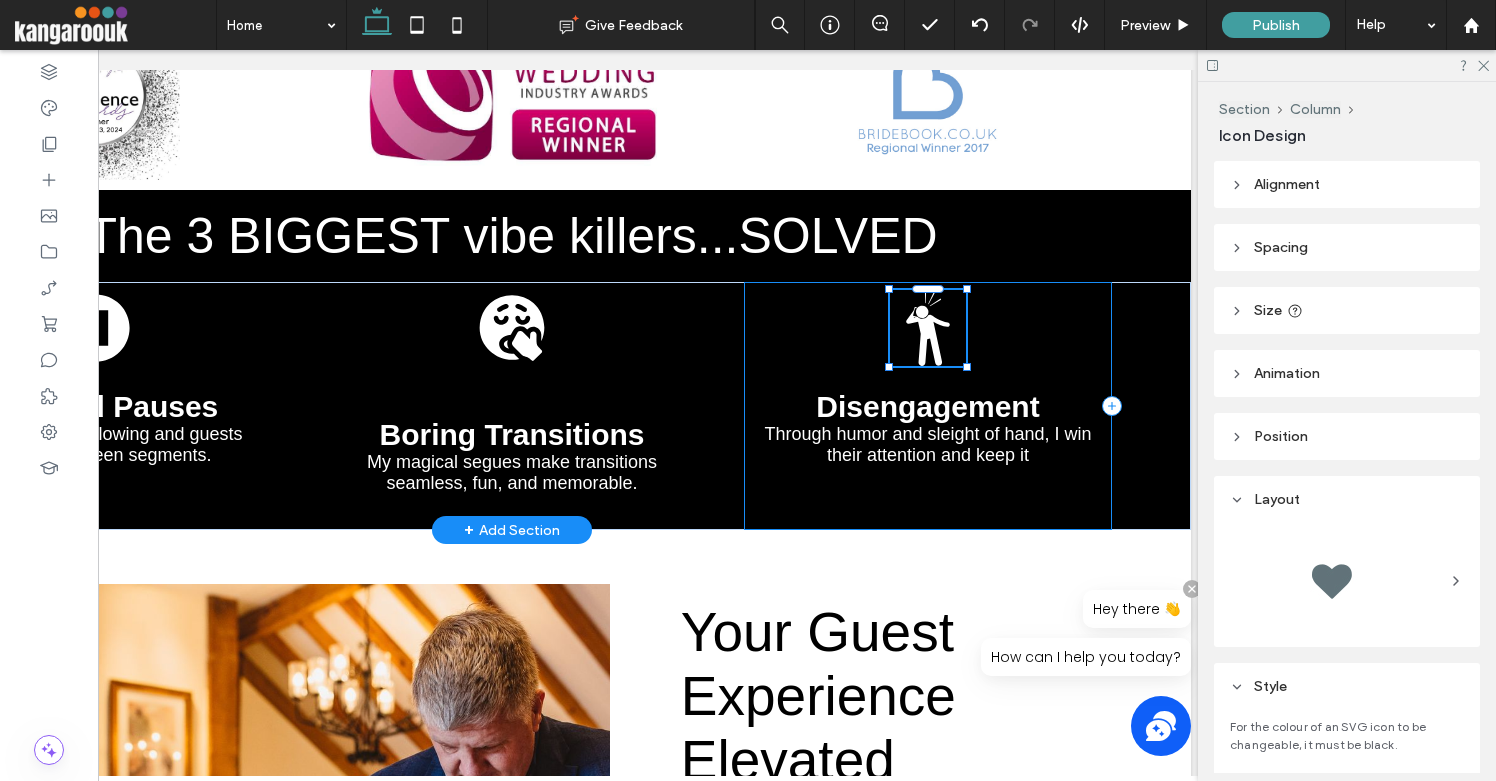 type on "**" 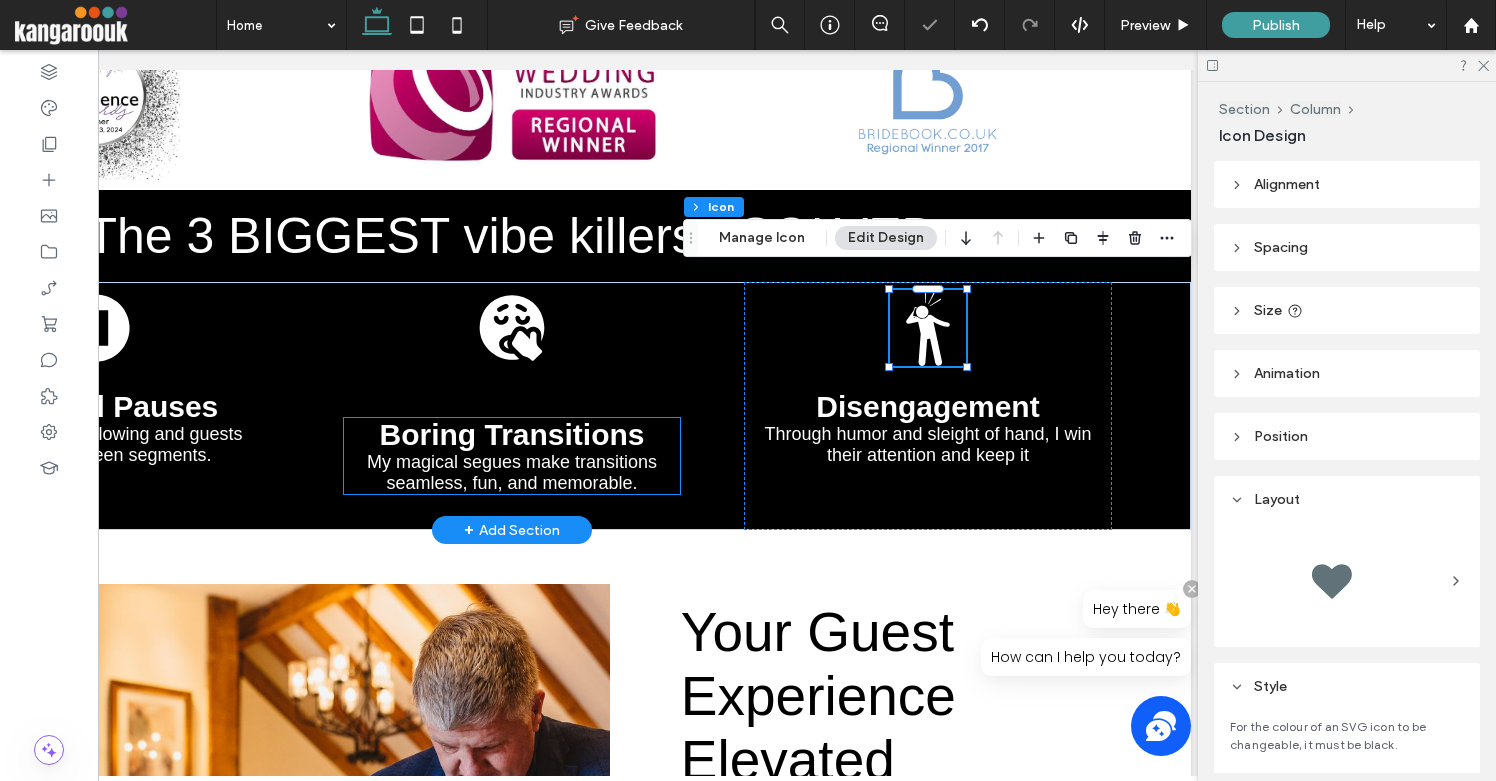 click on "Boring Transitions" at bounding box center [511, 434] 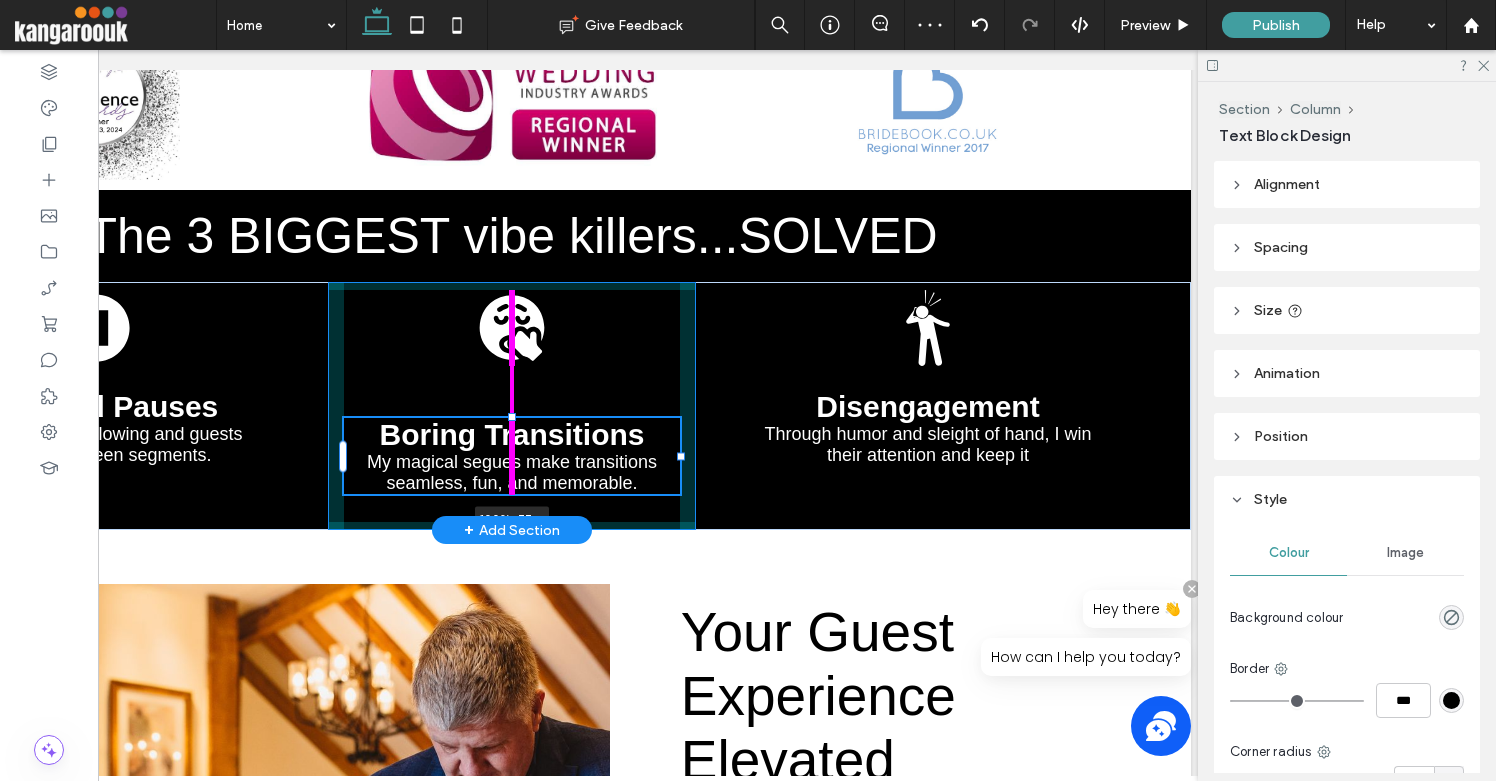 drag, startPoint x: 513, startPoint y: 397, endPoint x: 512, endPoint y: 378, distance: 19.026299 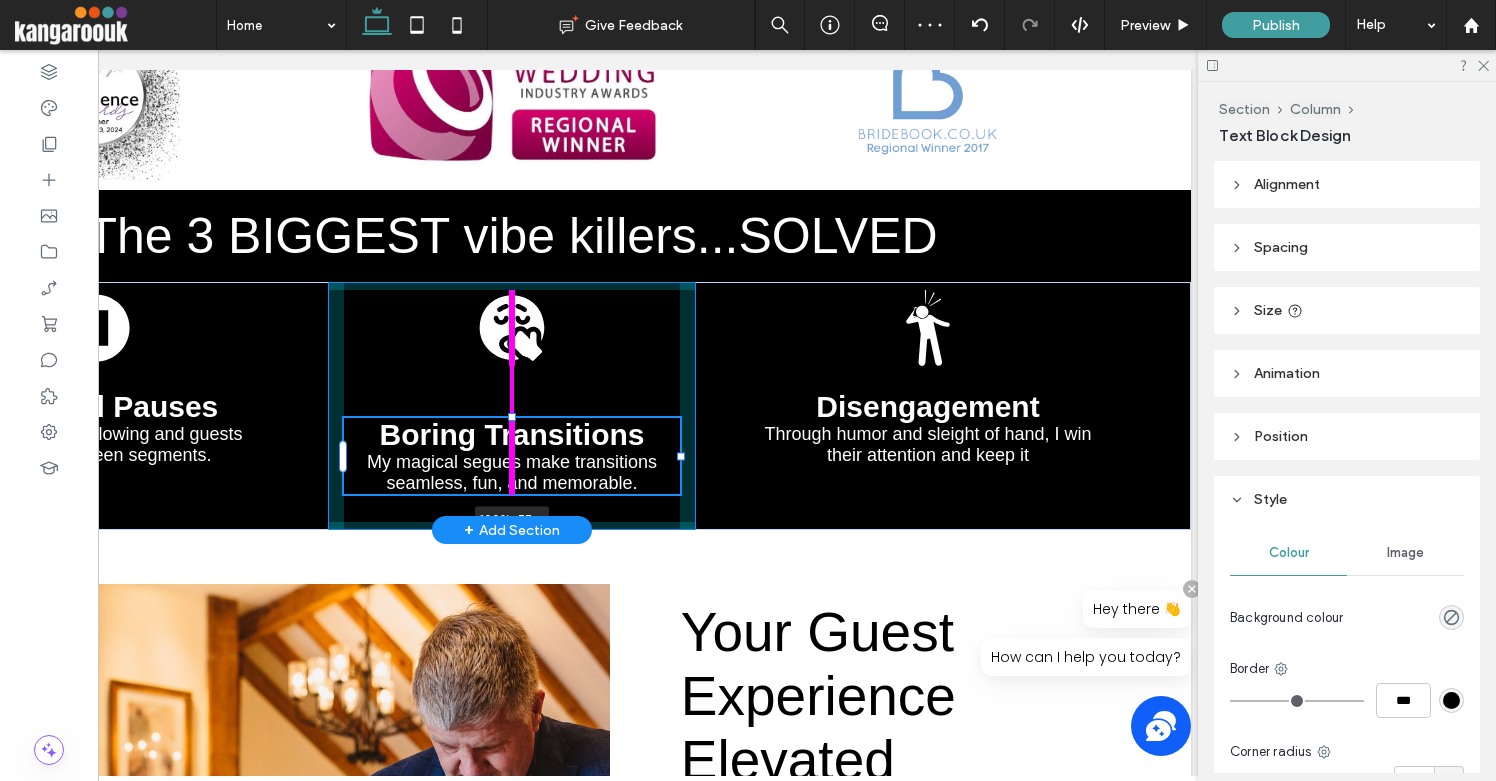 click on "Awkward Pauses I keep the energy flowing and guests engaged between segments.
Boring Transitions My magical segues make transitions seamless, fun, and memorable.
100% , 77px
Disengagement Through humor and sleight of hand, I win their attention and keep it" at bounding box center [512, 406] 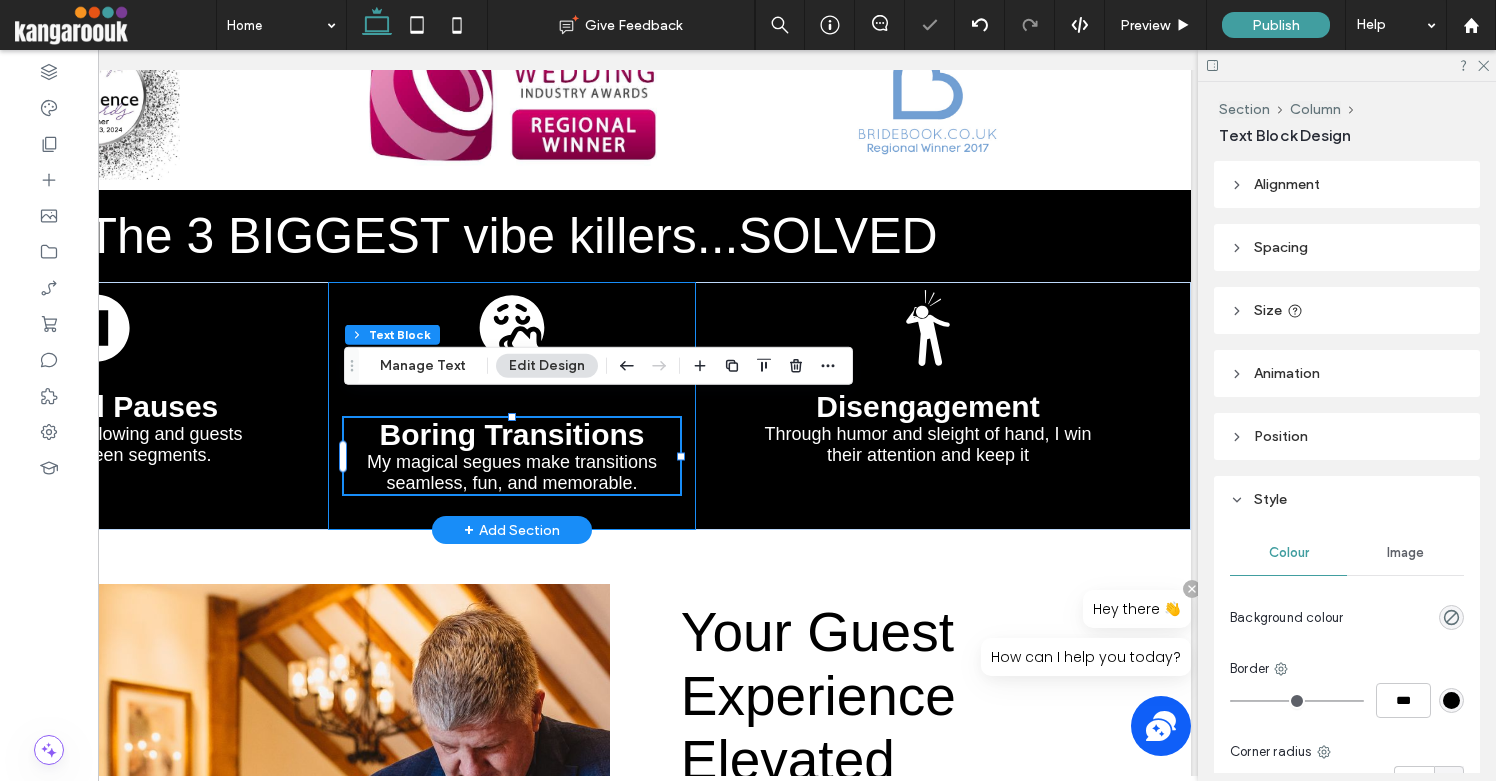 click on "Boring Transitions My magical segues make transitions seamless, fun, and memorable.
100% , 77px" at bounding box center [512, 406] 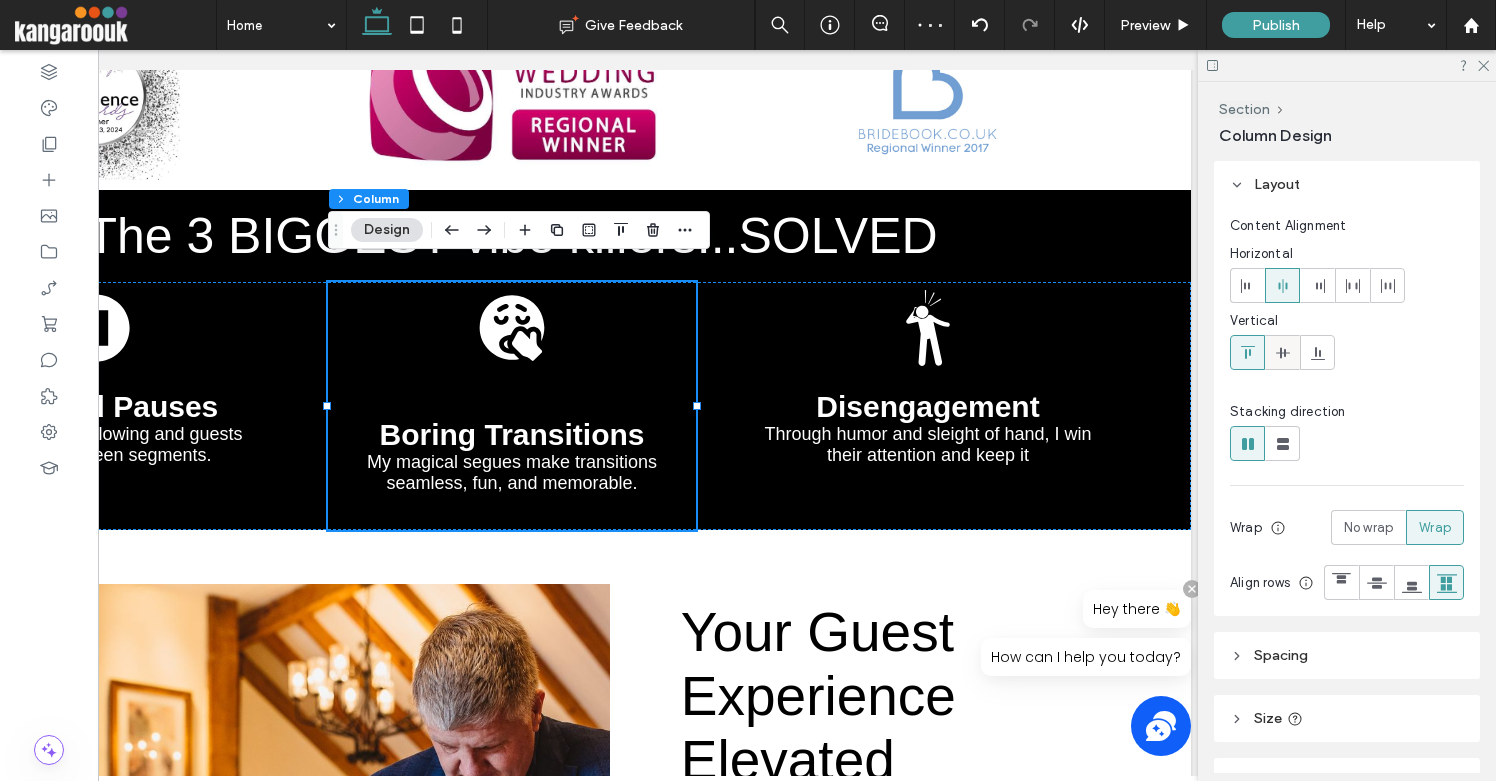 click 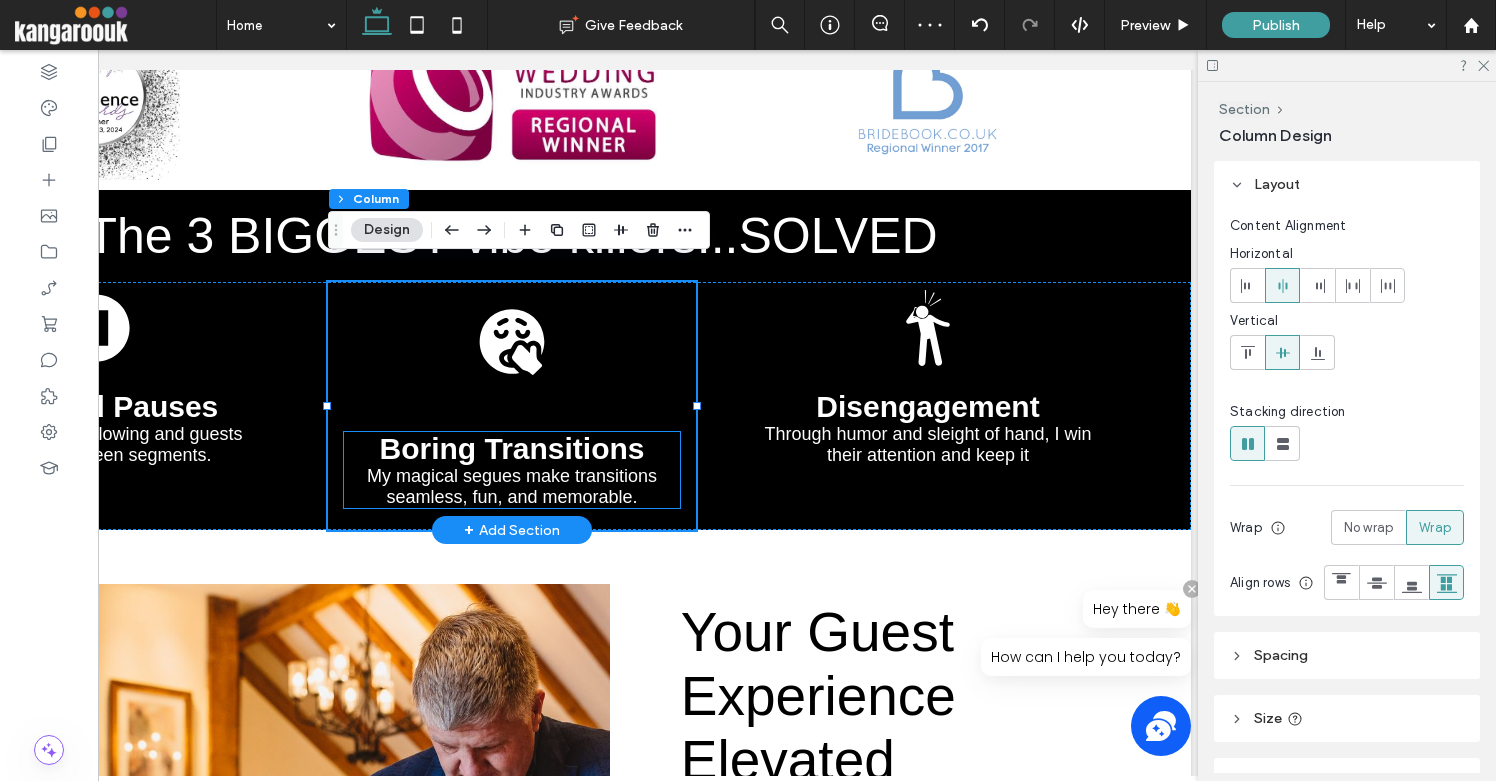 click on "My magical segues make transitions seamless, fun, and memorable." at bounding box center (512, 486) 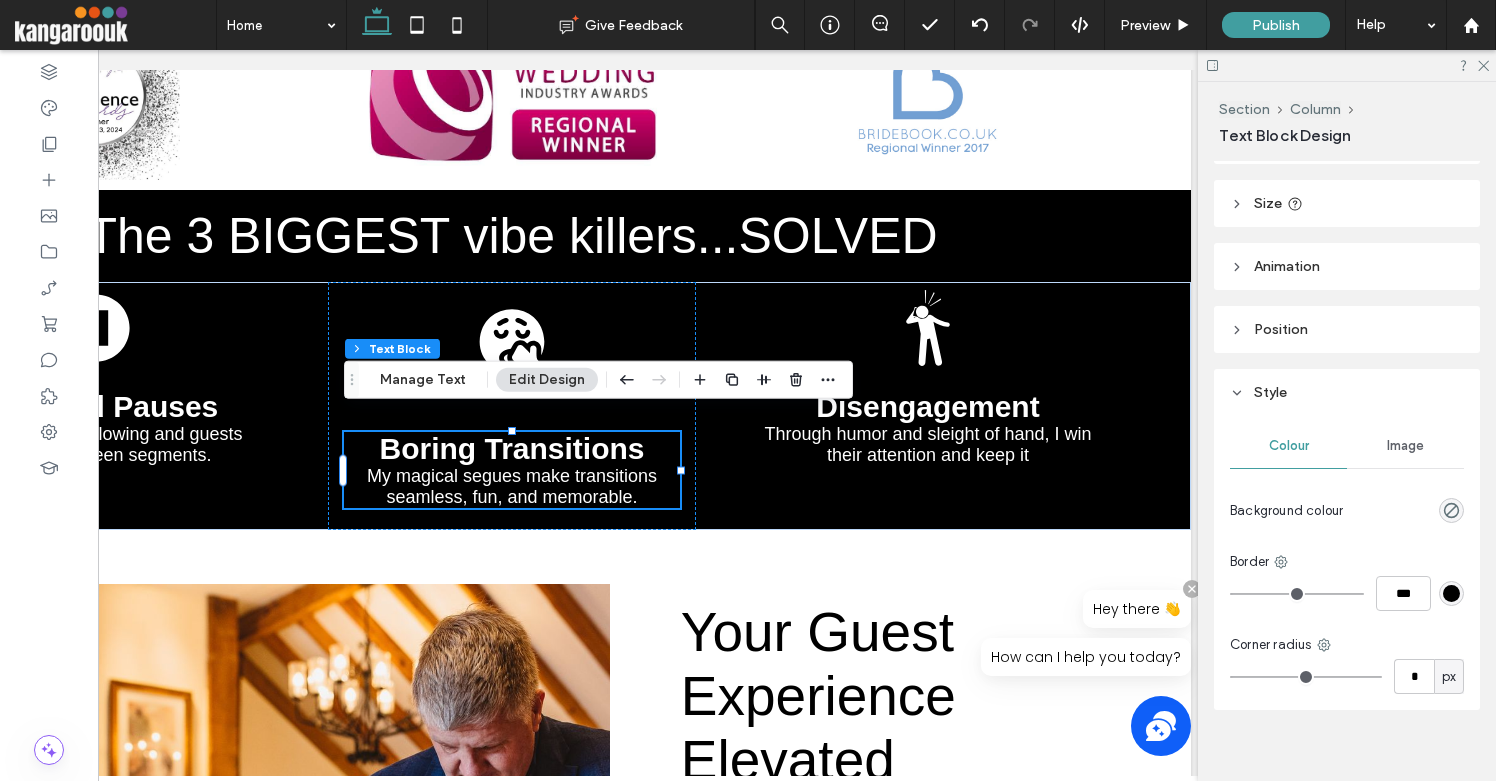 scroll, scrollTop: 0, scrollLeft: 0, axis: both 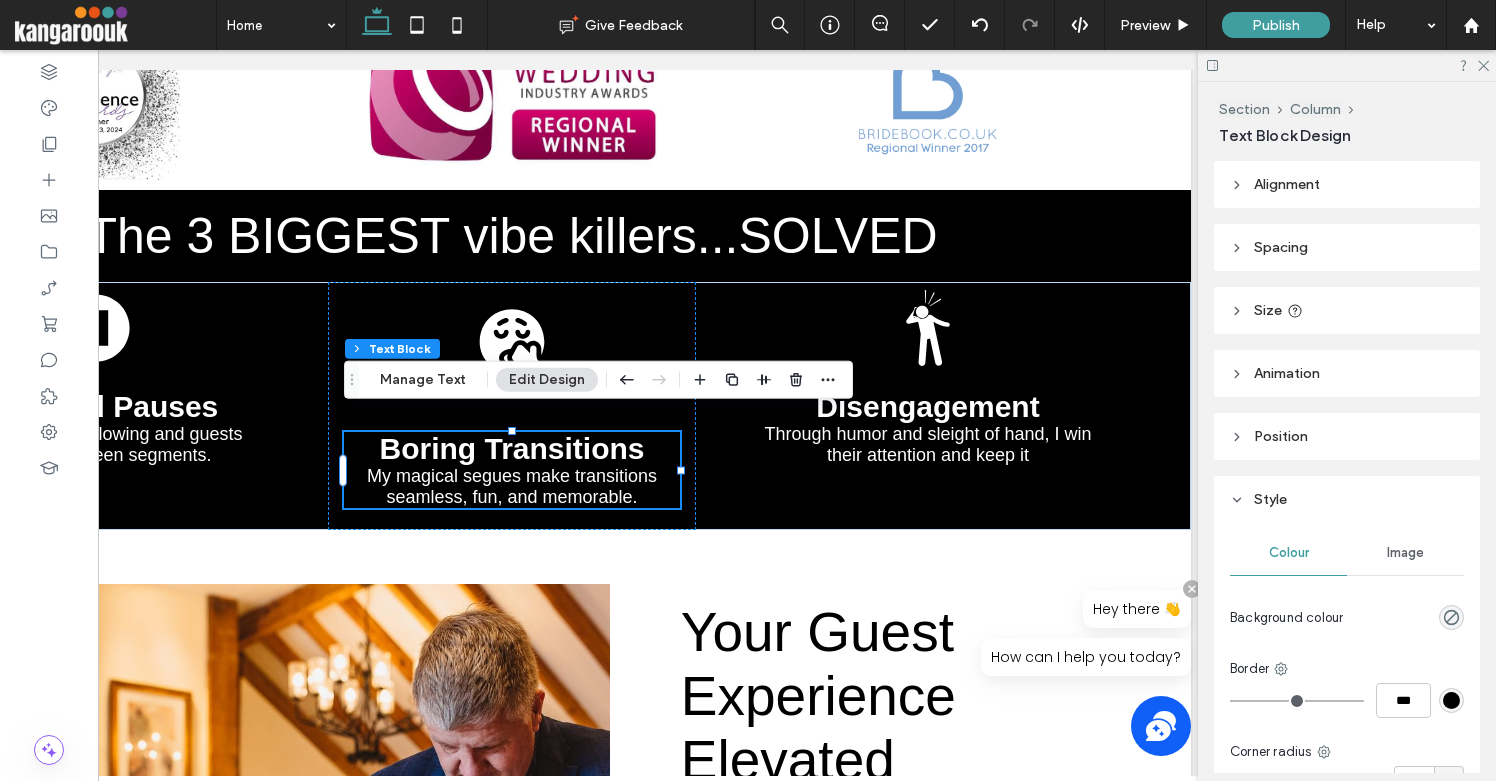 click on "Spacing" at bounding box center [1281, 247] 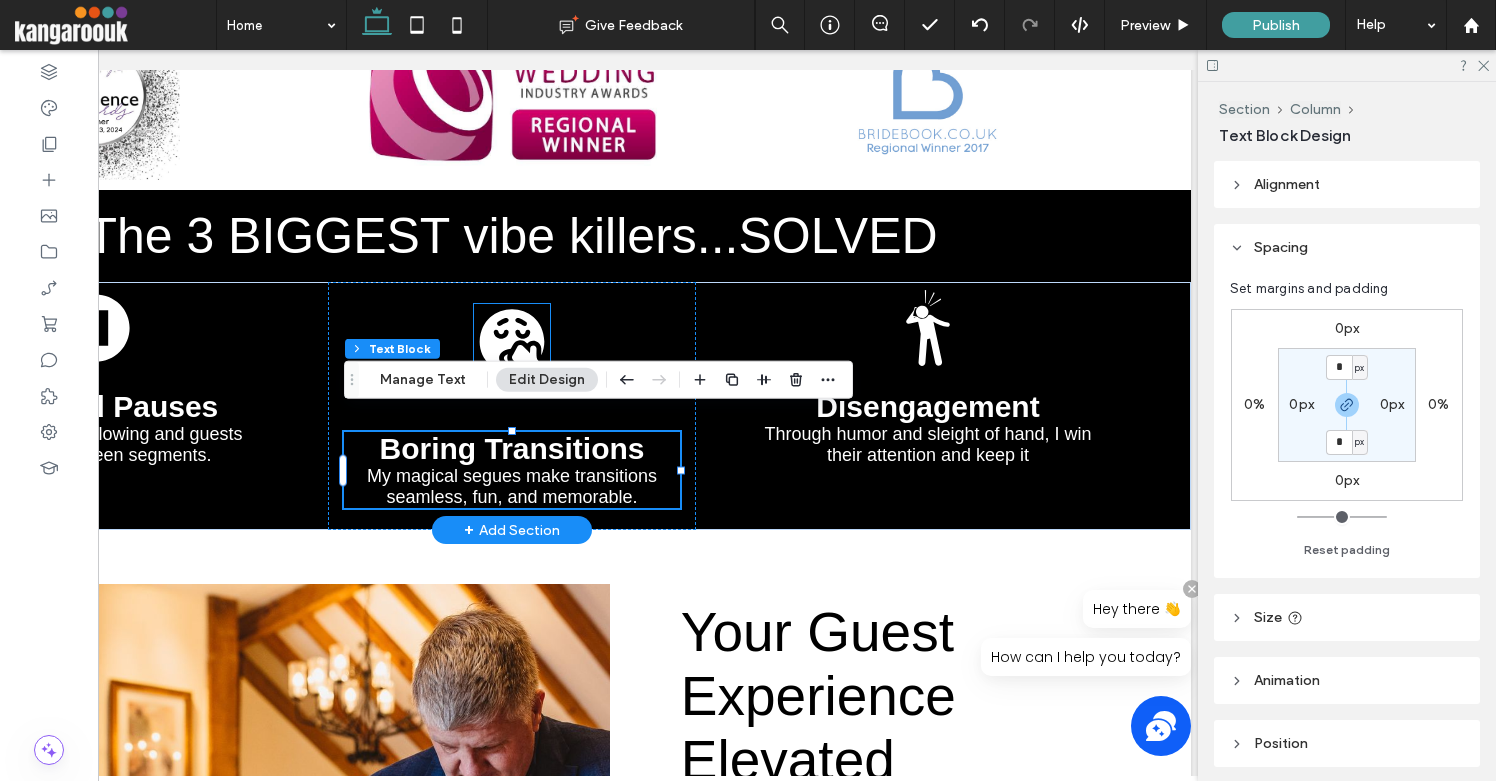 click 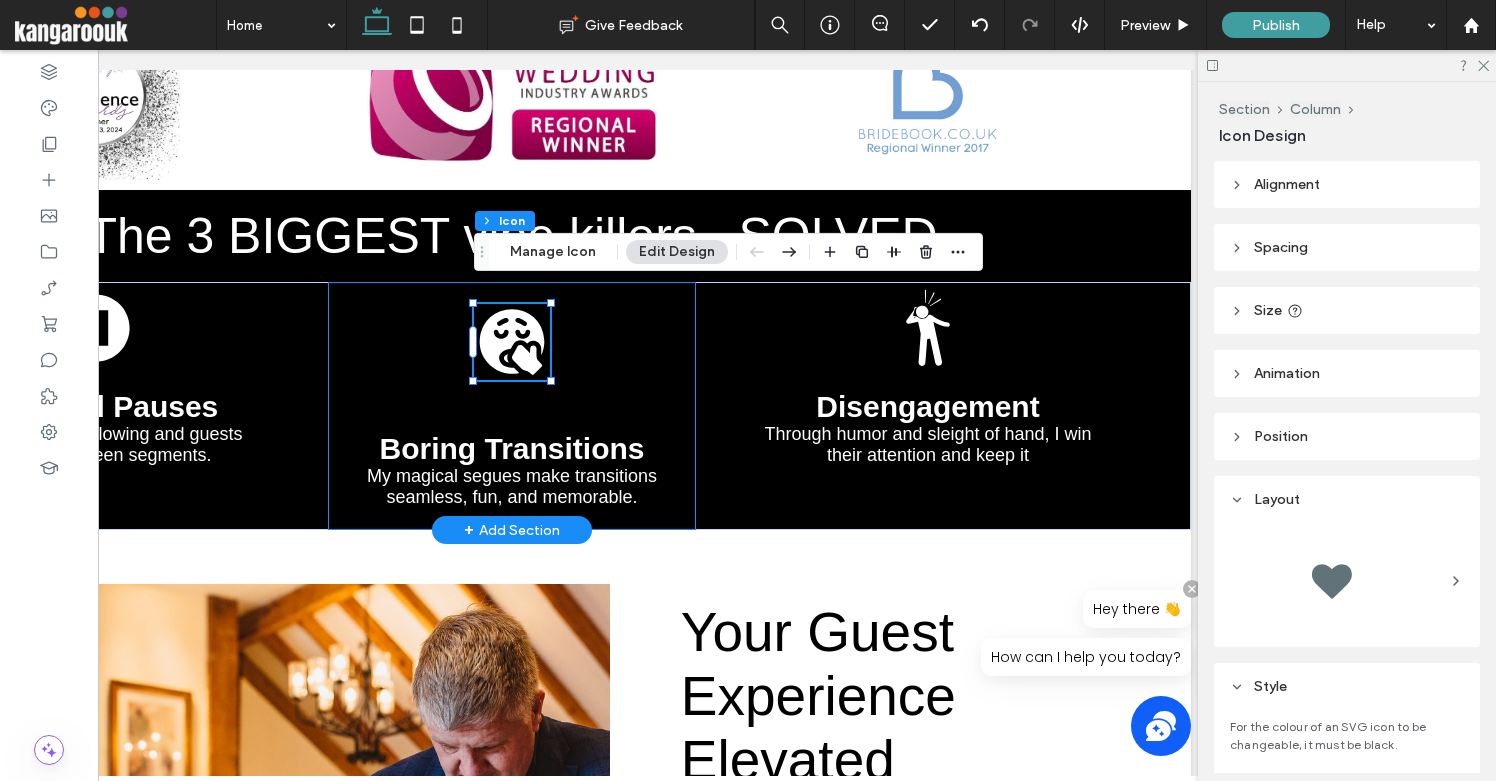 click on "Boring Transitions My magical segues make transitions seamless, fun, and memorable." at bounding box center (512, 406) 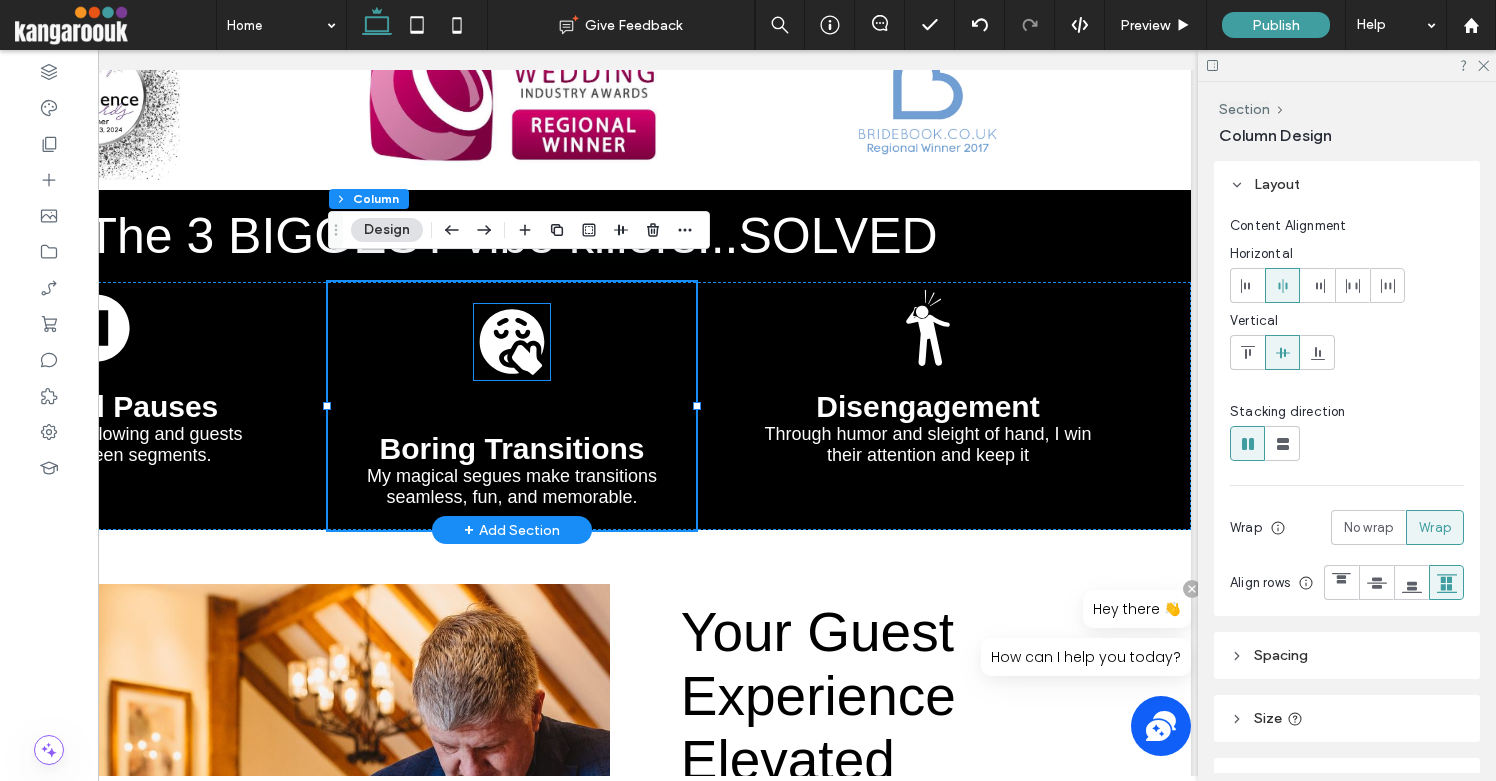 click 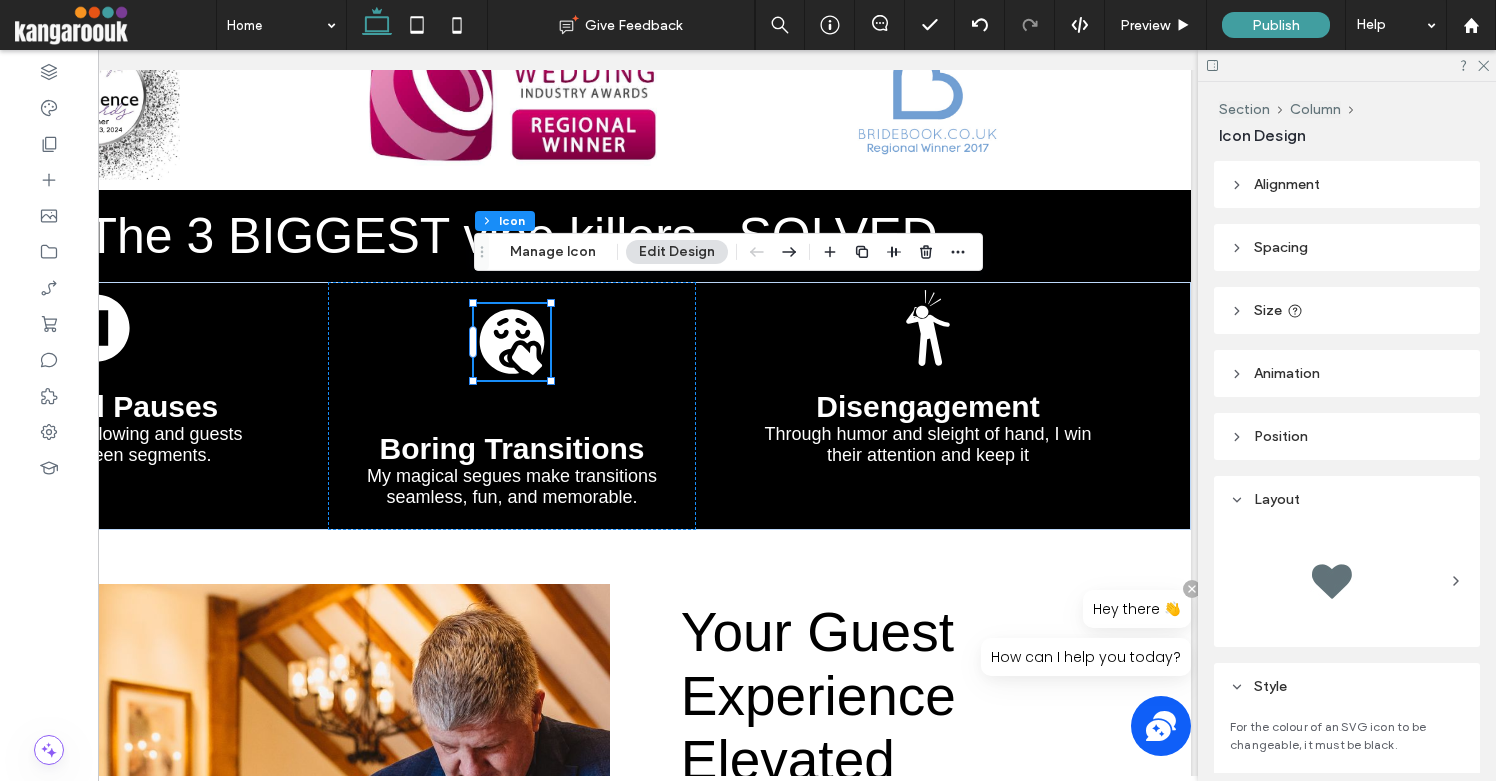 click on "Spacing" at bounding box center (1281, 247) 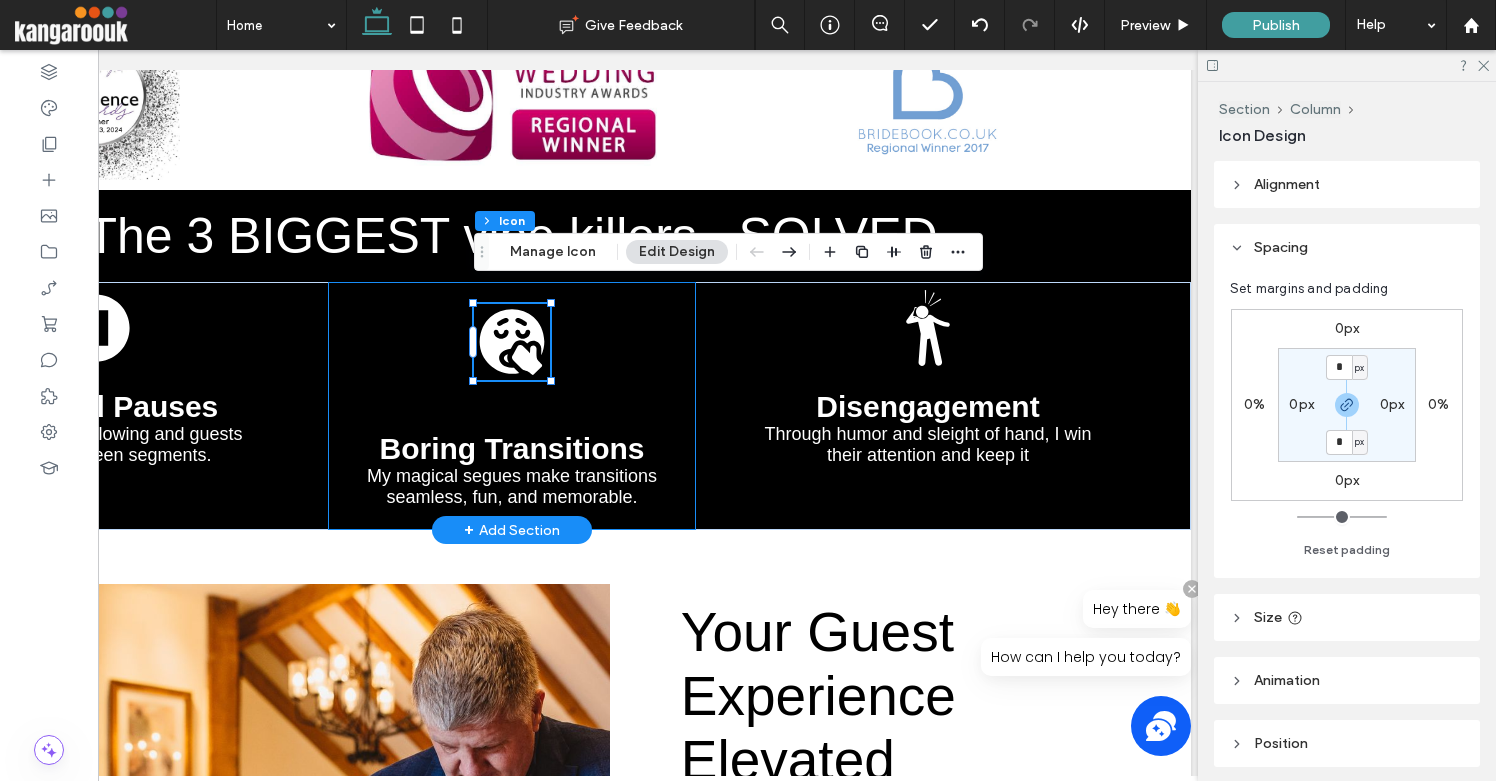 click on "Boring Transitions My magical segues make transitions seamless, fun, and memorable." at bounding box center [512, 406] 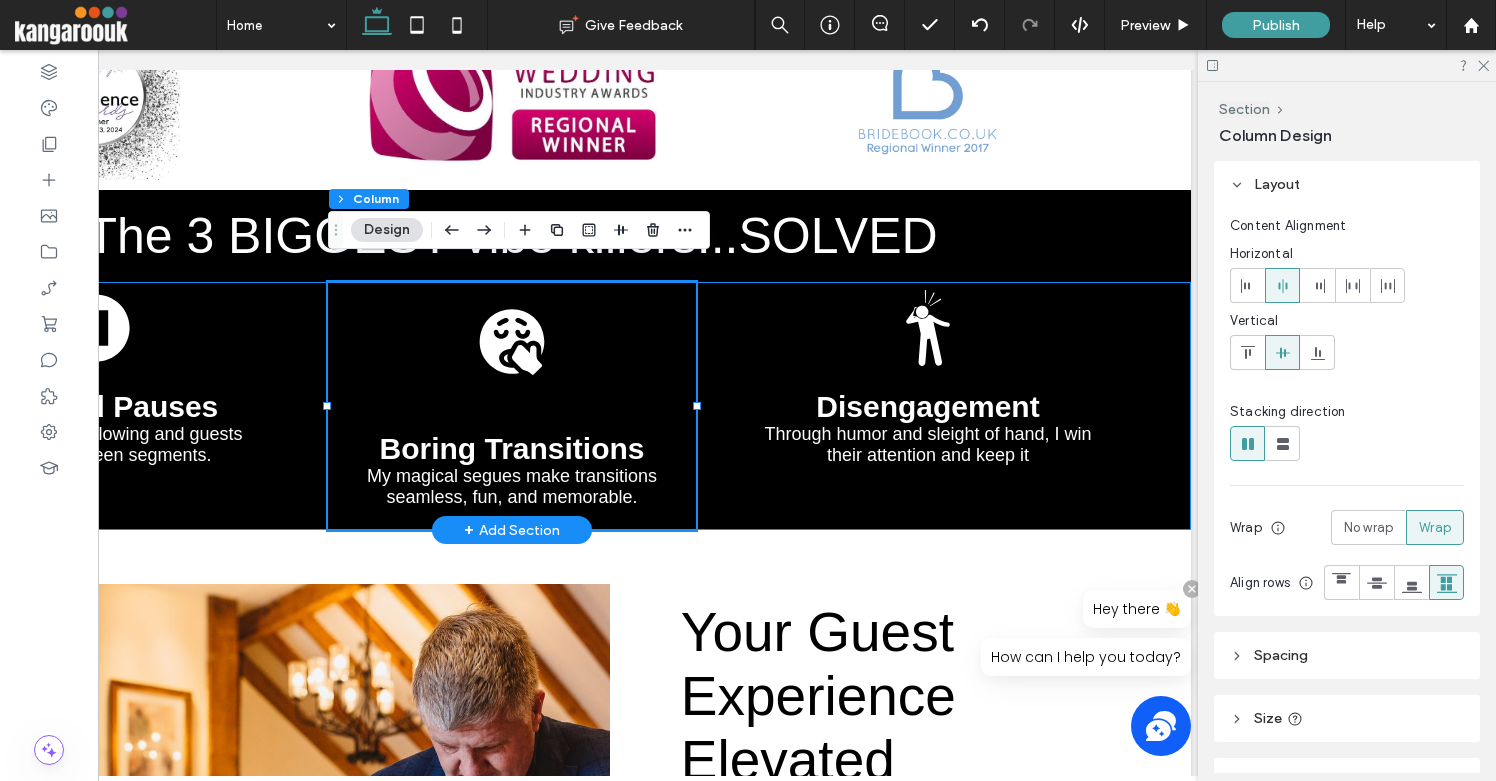 click on "Awkward Pauses I keep the energy flowing and guests engaged between segments.
Boring Transitions My magical segues make transitions seamless, fun, and memorable.
Disengagement Through humor and sleight of hand, I win their attention and keep it" at bounding box center (512, 406) 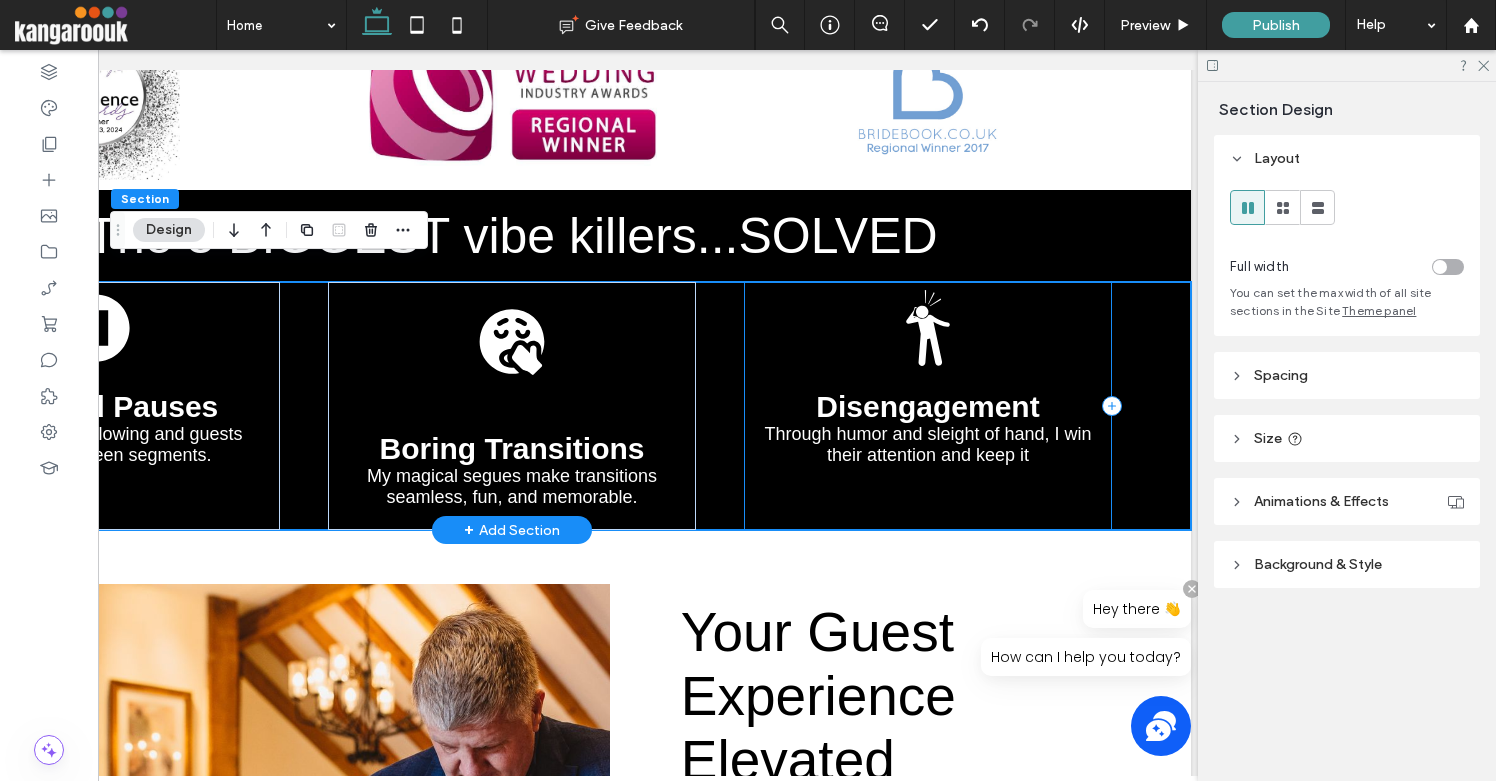click on "Disengagement Through humor and sleight of hand, I win their attention and keep it" at bounding box center [928, 406] 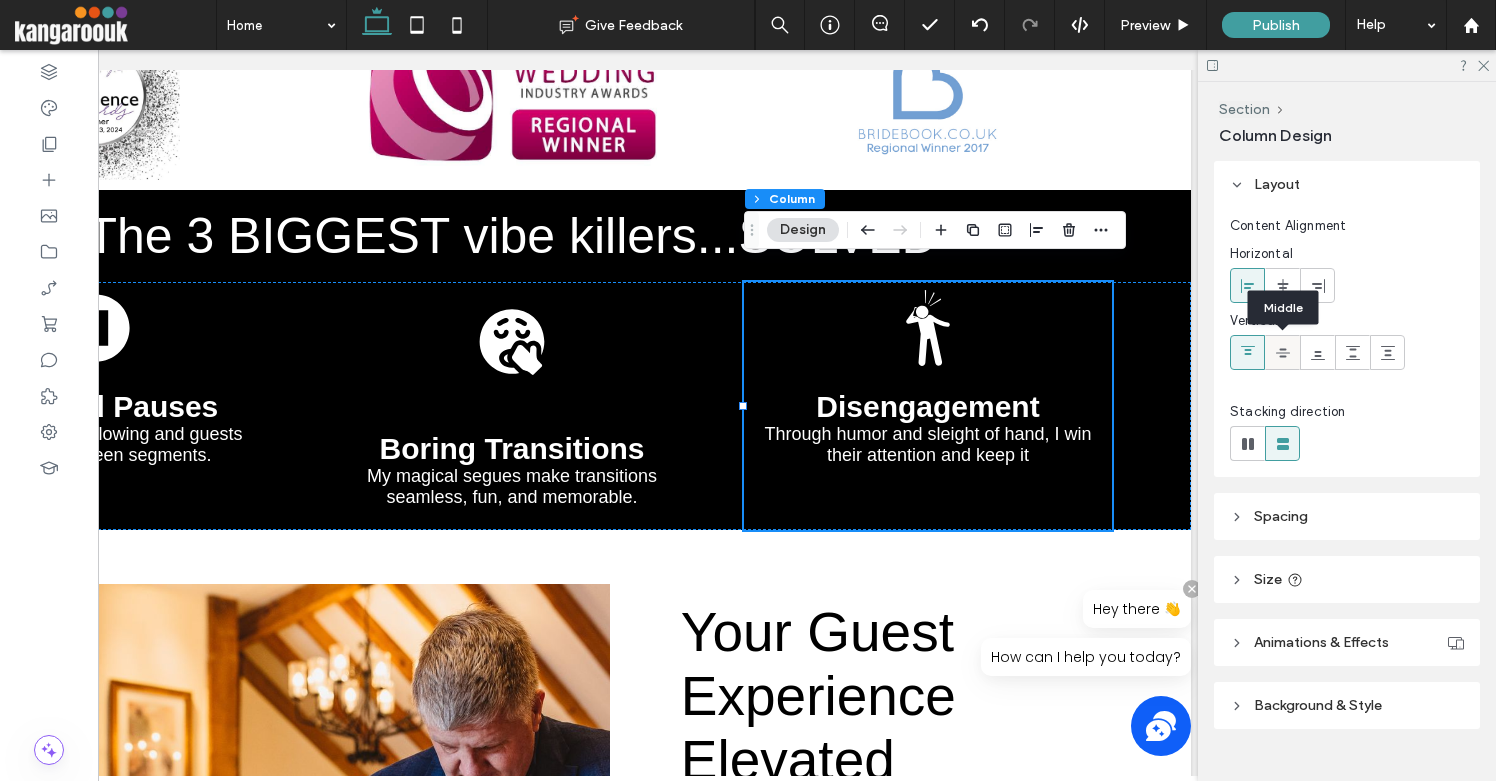 click 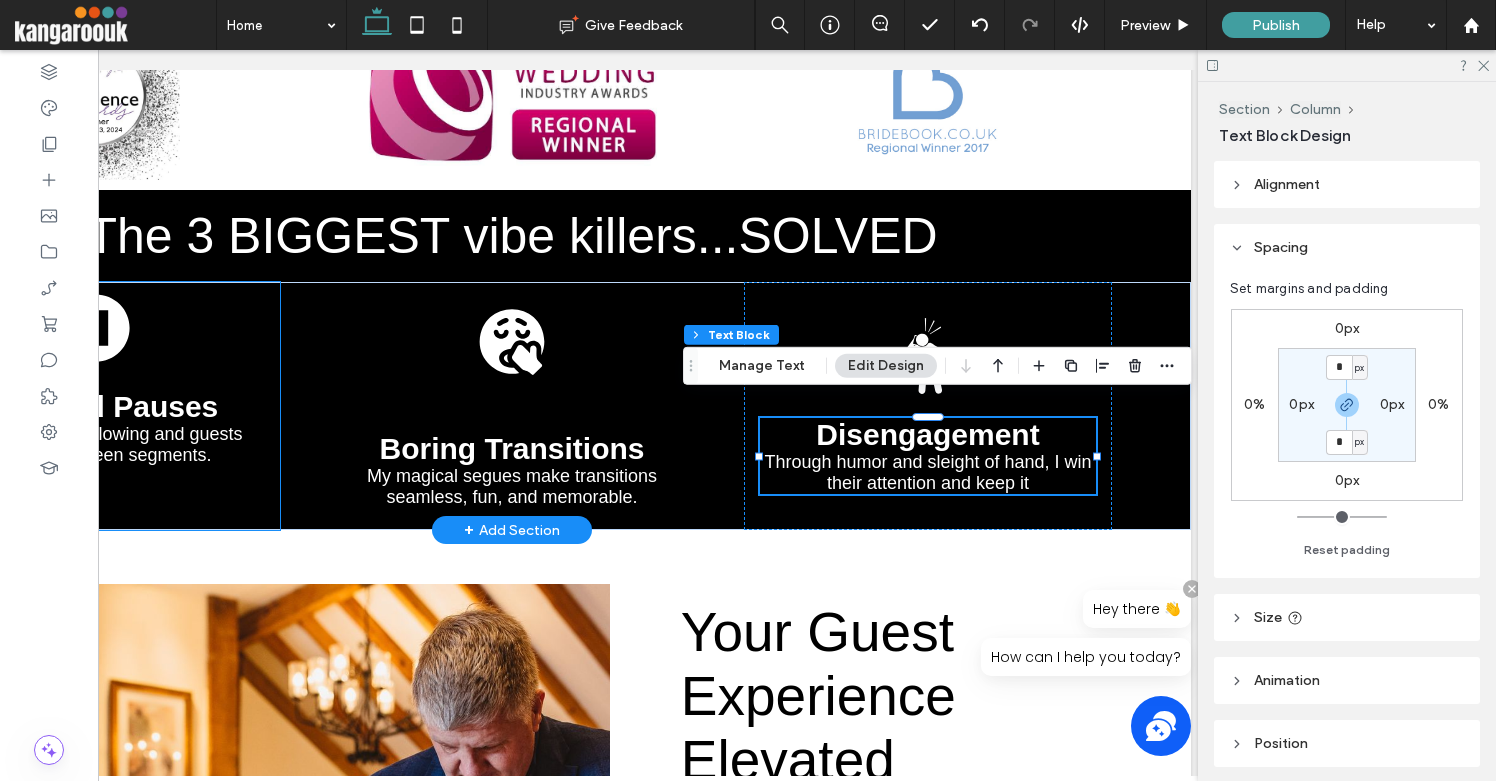 click on "Awkward Pauses I keep the energy flowing and guests engaged between segments." at bounding box center (96, 406) 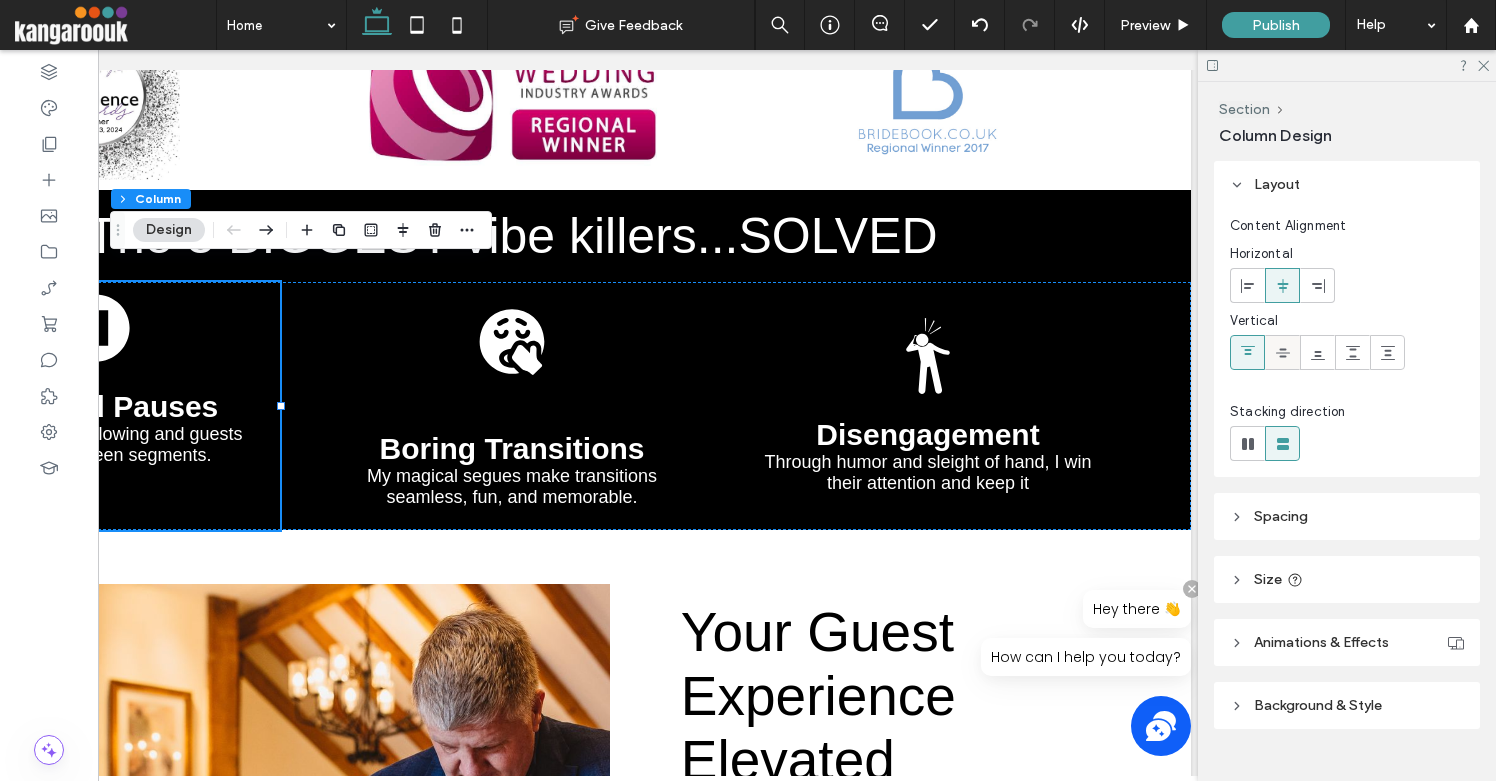 click 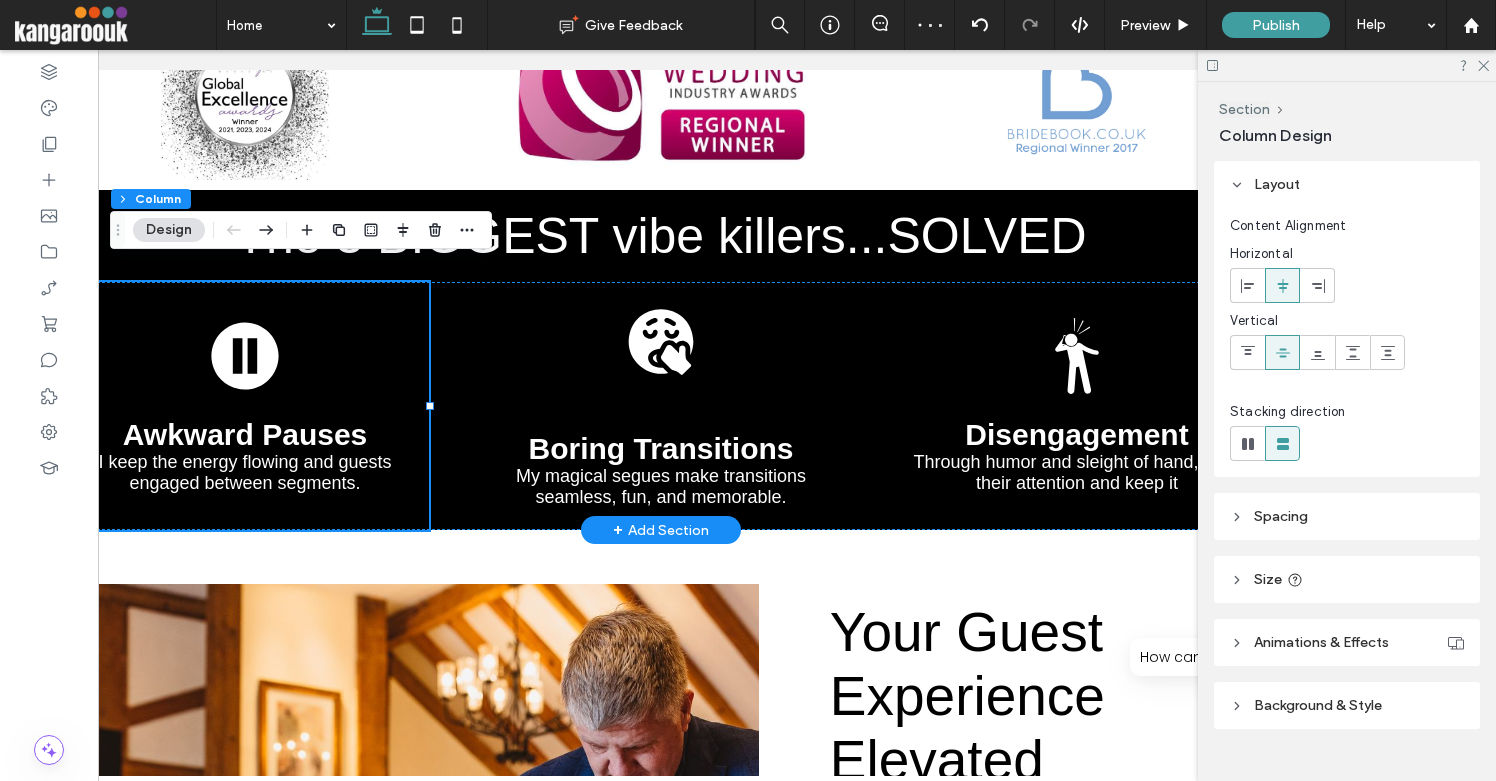 scroll, scrollTop: 0, scrollLeft: 122, axis: horizontal 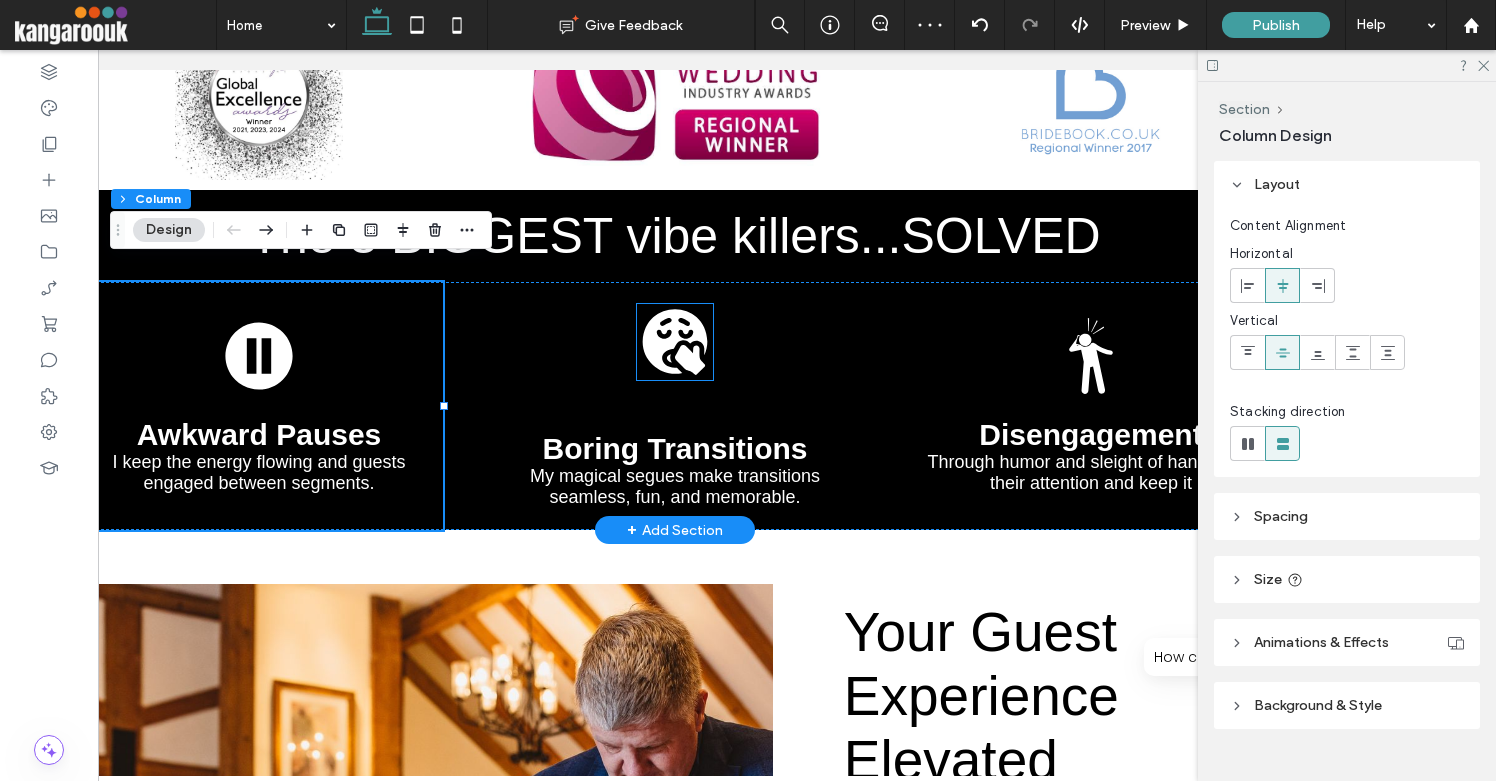 click 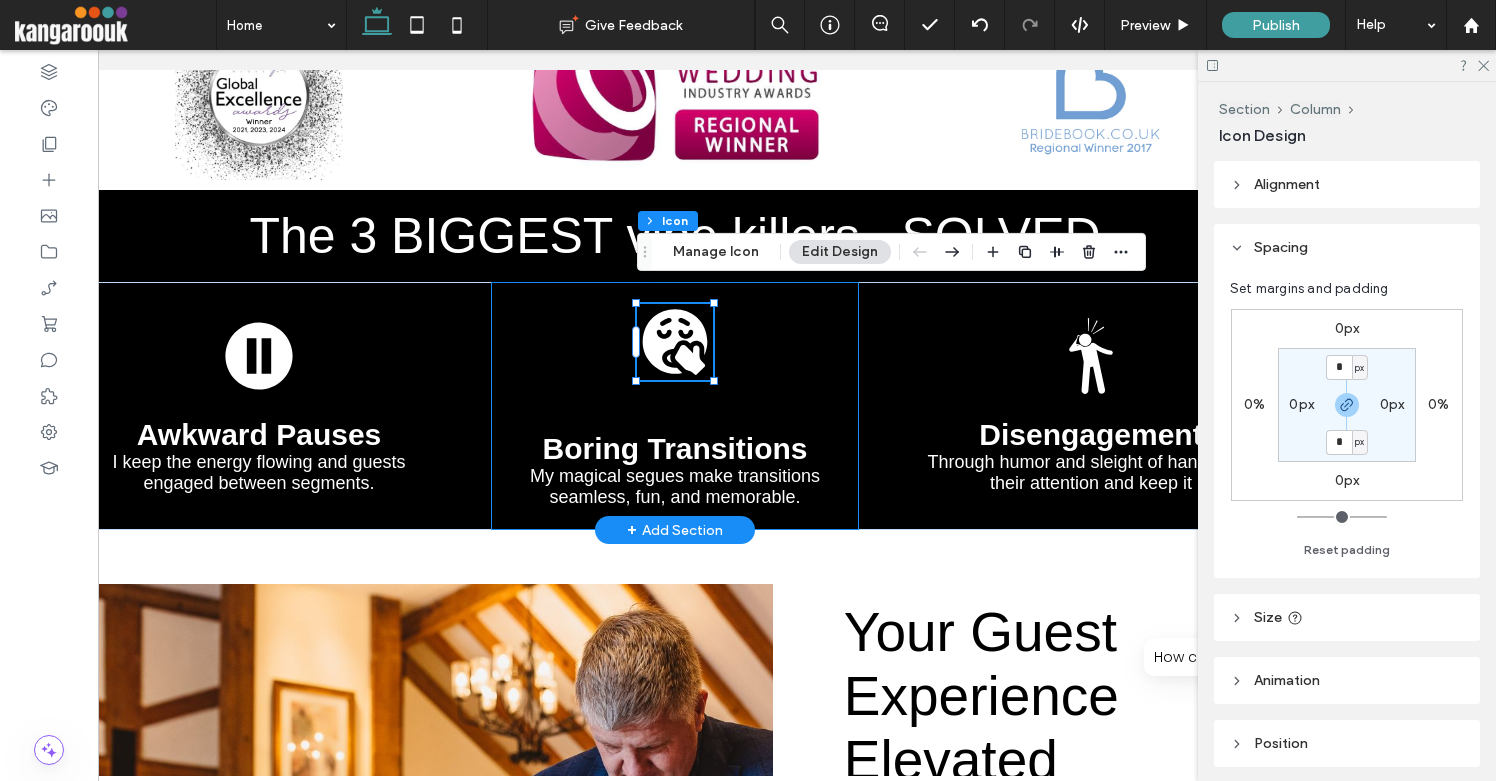 click on "Boring Transitions My magical segues make transitions seamless, fun, and memorable." at bounding box center (675, 406) 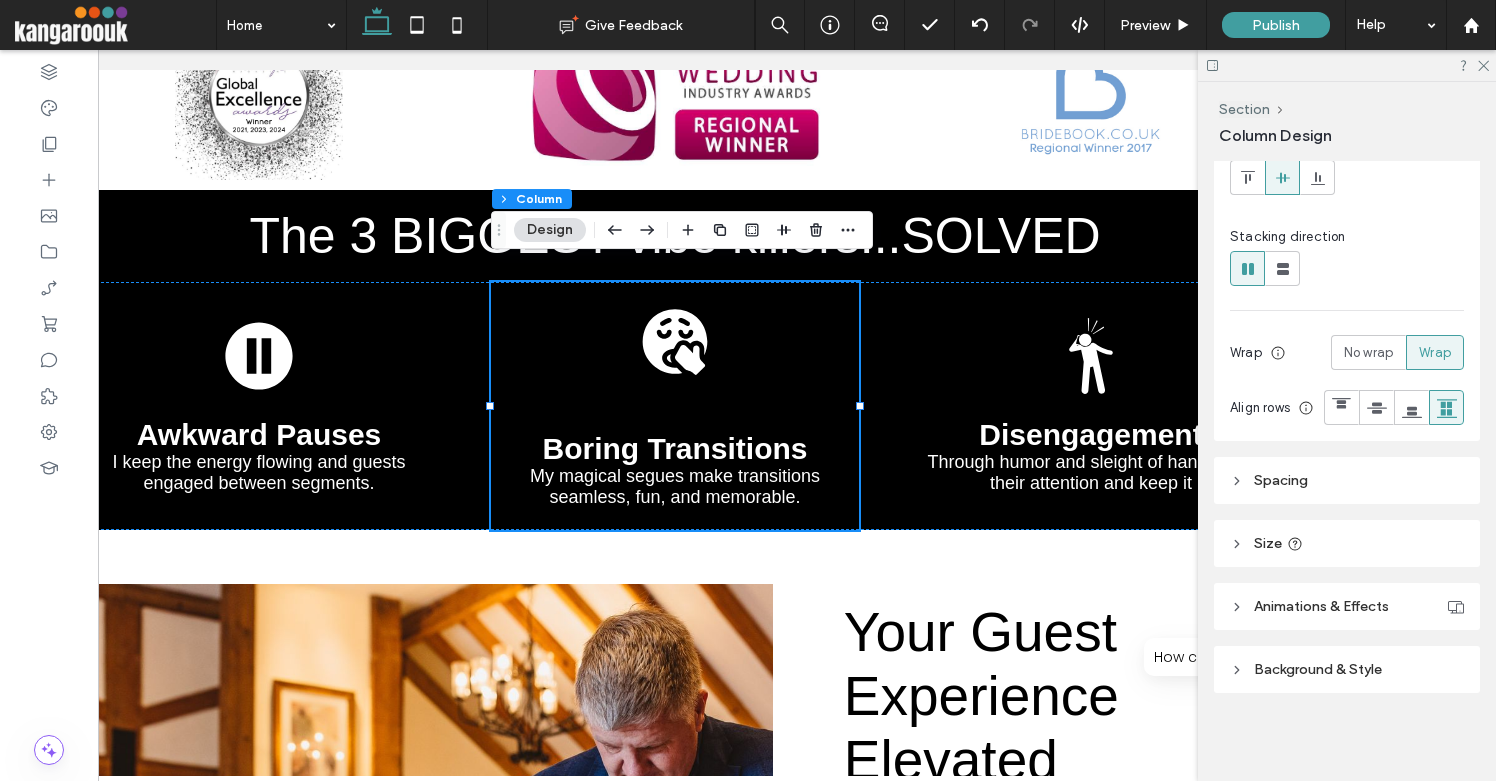 scroll, scrollTop: 193, scrollLeft: 0, axis: vertical 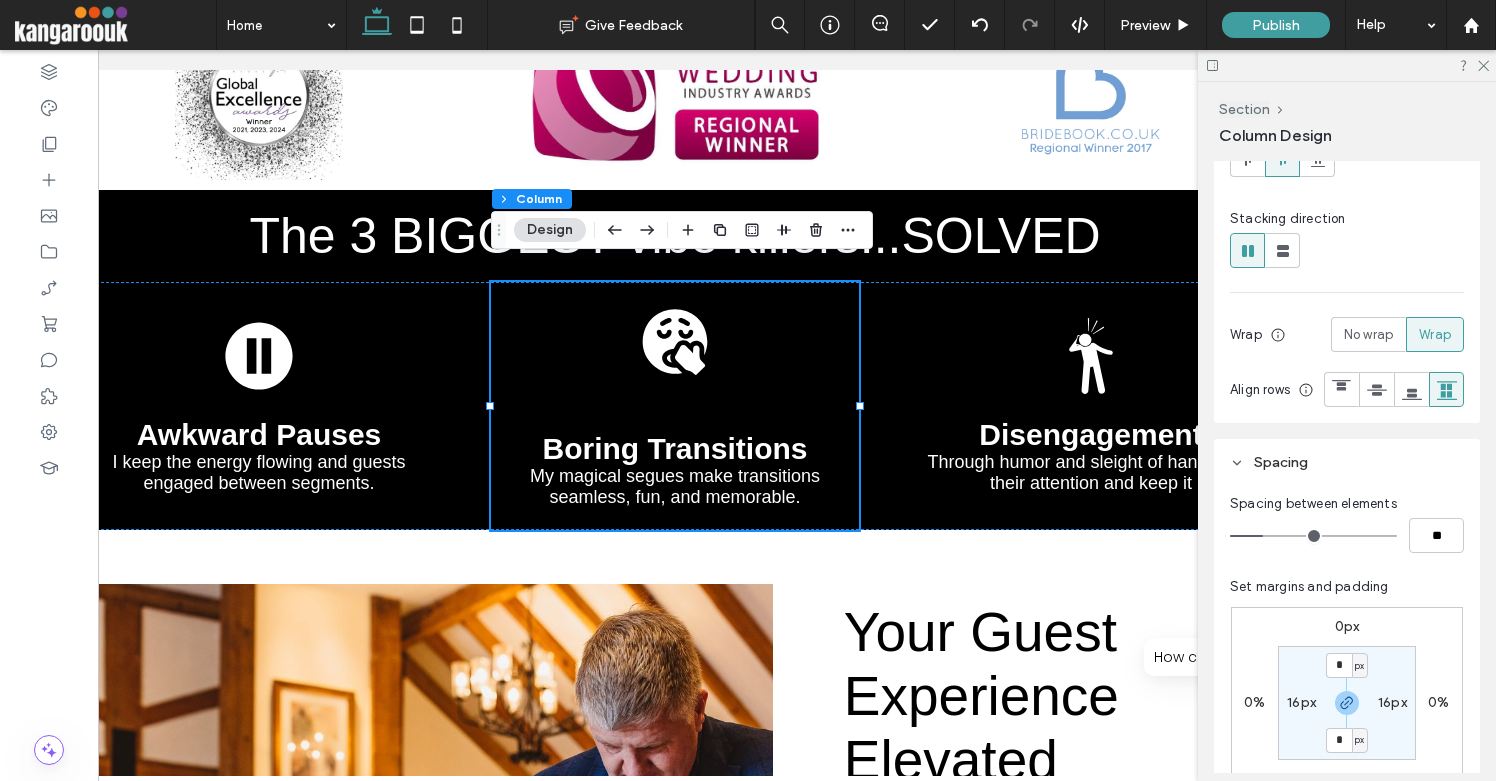 type on "*" 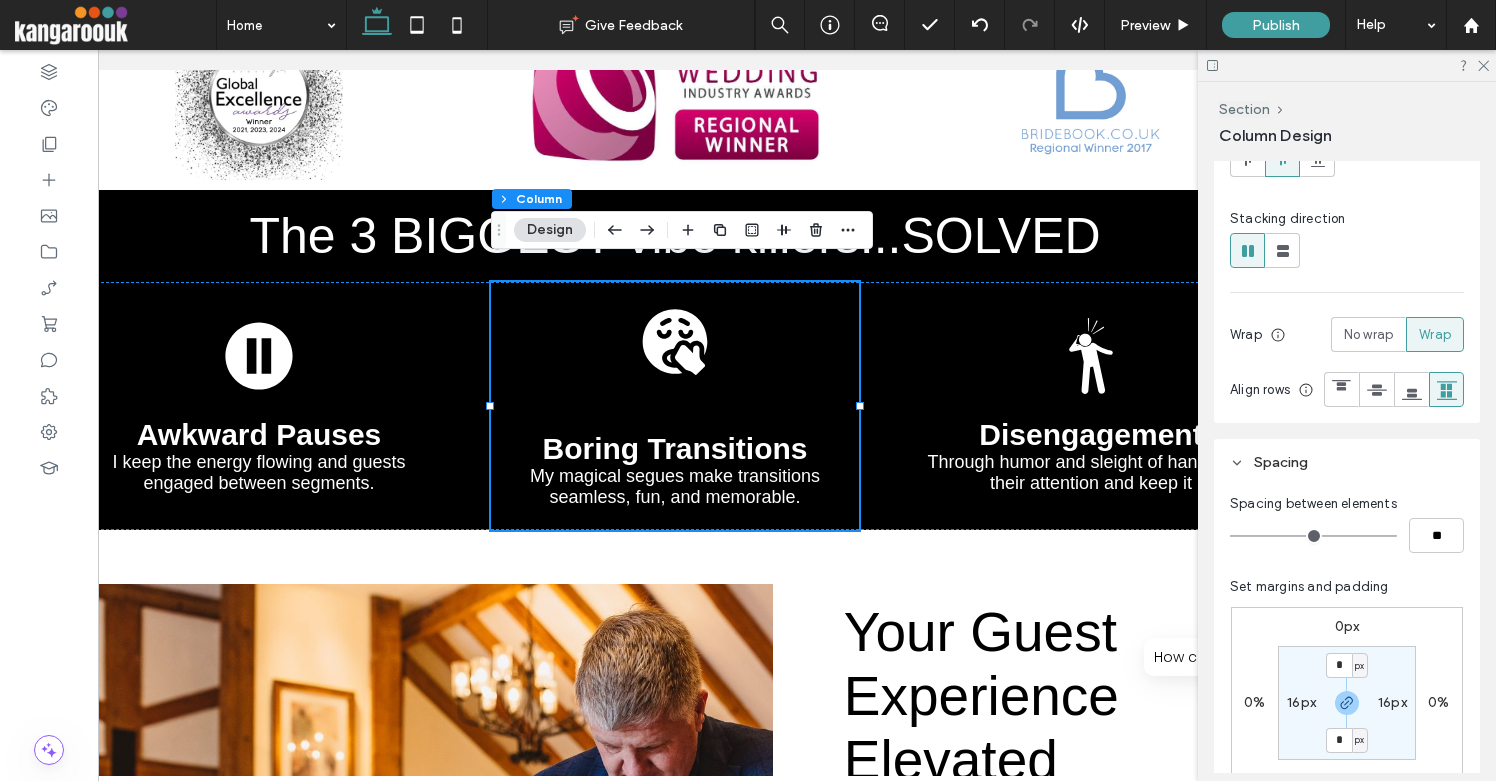 drag, startPoint x: 1264, startPoint y: 575, endPoint x: 1173, endPoint y: 579, distance: 91.08787 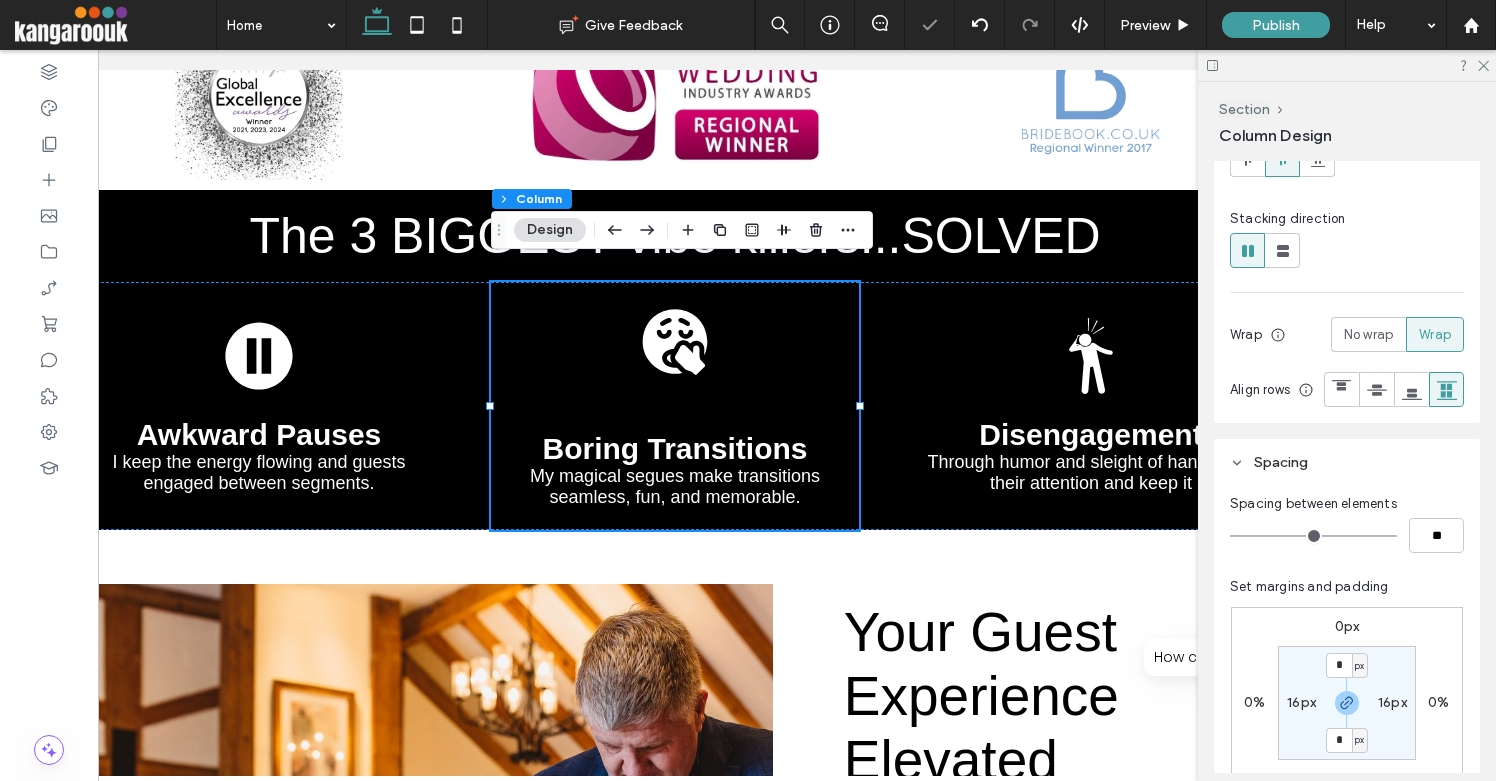 click on "**" at bounding box center [1347, 535] 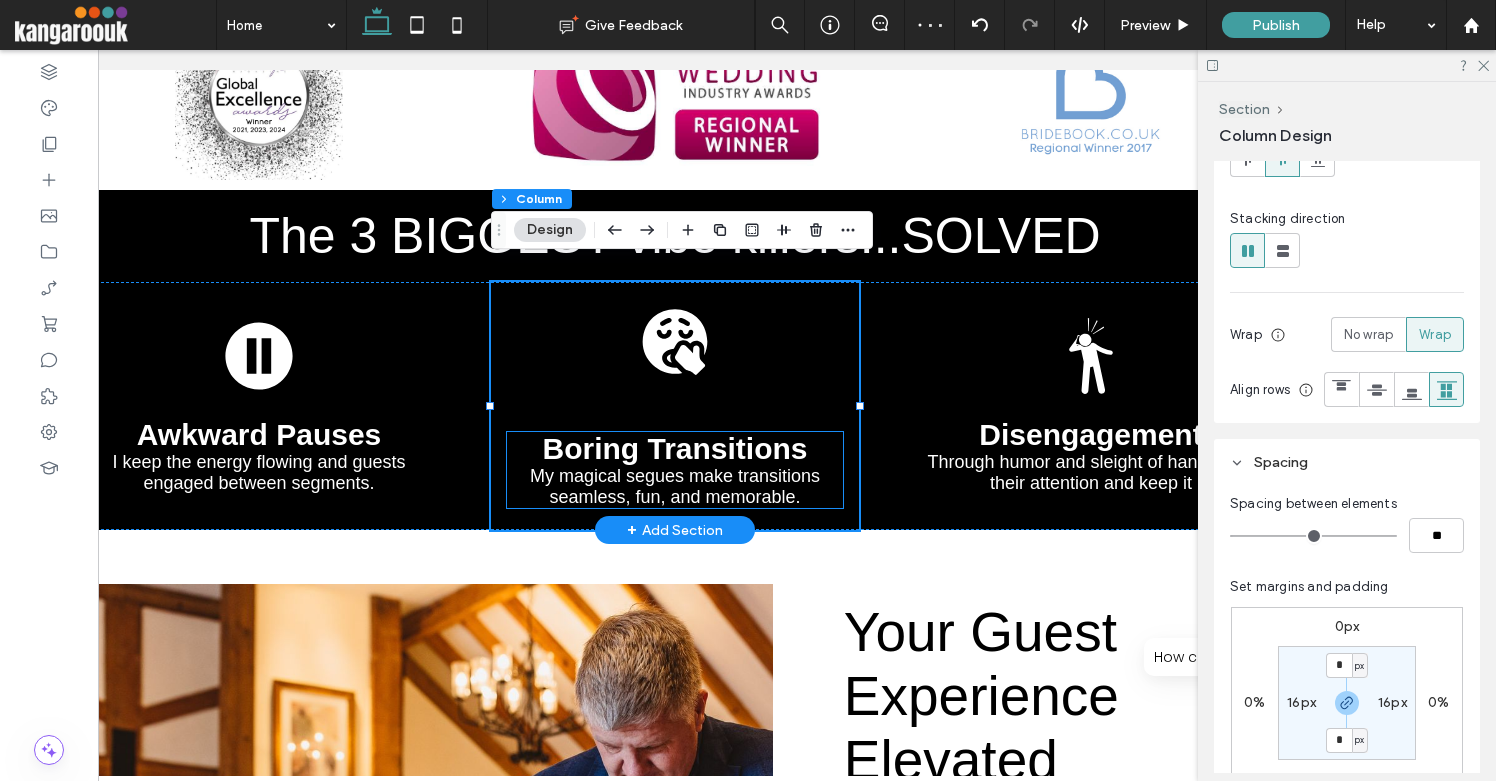 click on "Boring Transitions" at bounding box center (675, 449) 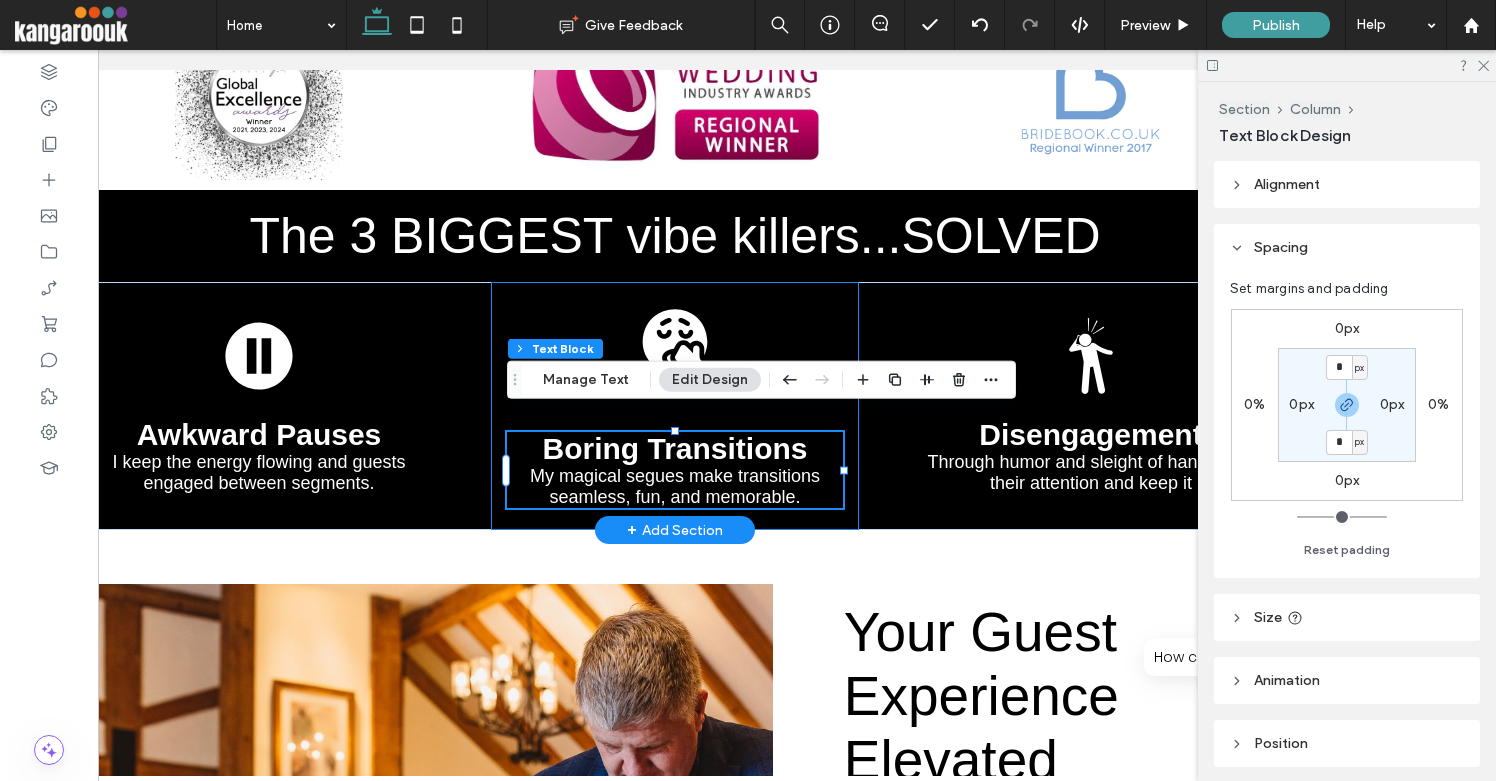 click on "Boring Transitions My magical segues make transitions seamless, fun, and memorable." at bounding box center [675, 406] 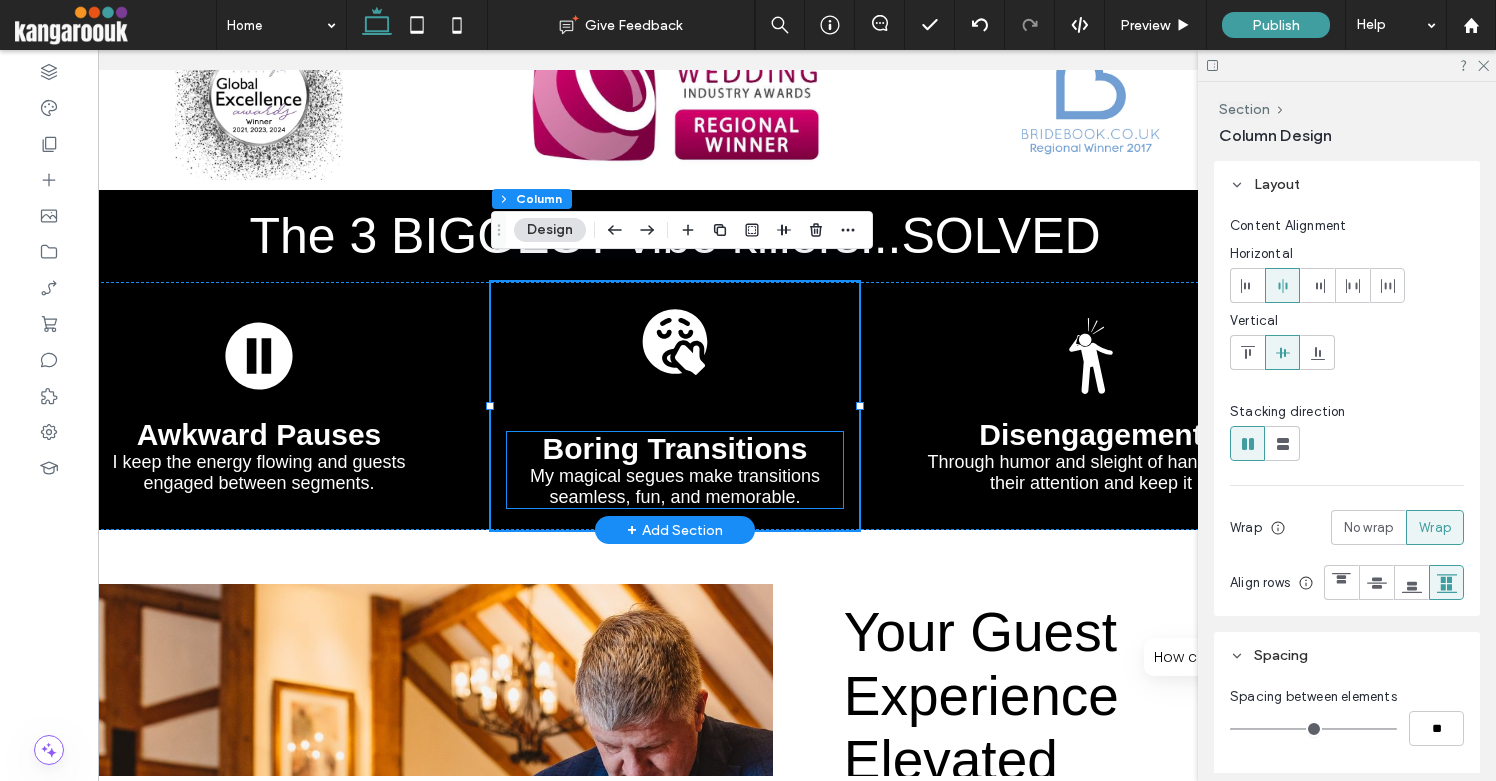 click on "Boring Transitions" at bounding box center (674, 448) 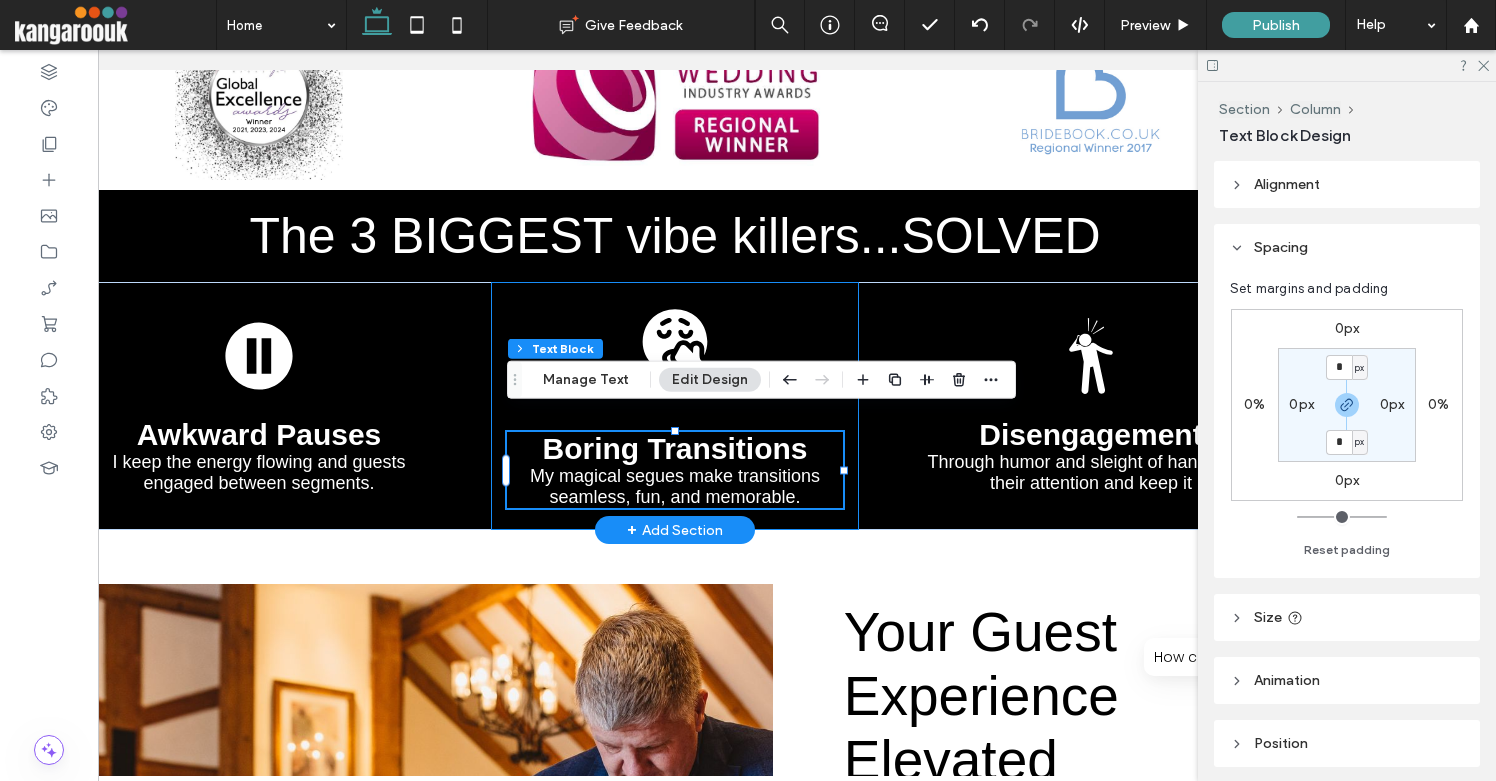 click on "Boring Transitions My magical segues make transitions seamless, fun, and memorable." at bounding box center (675, 406) 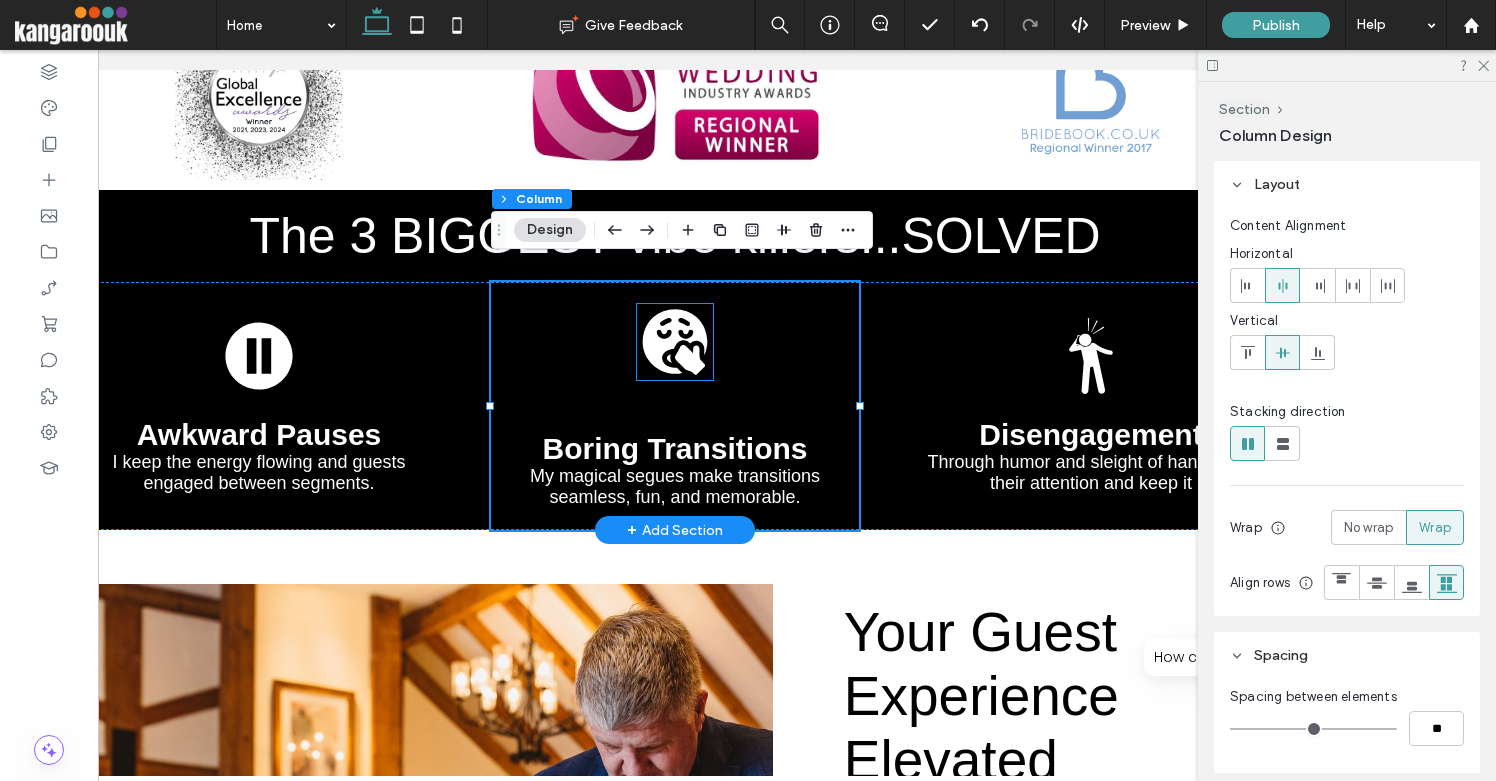 click 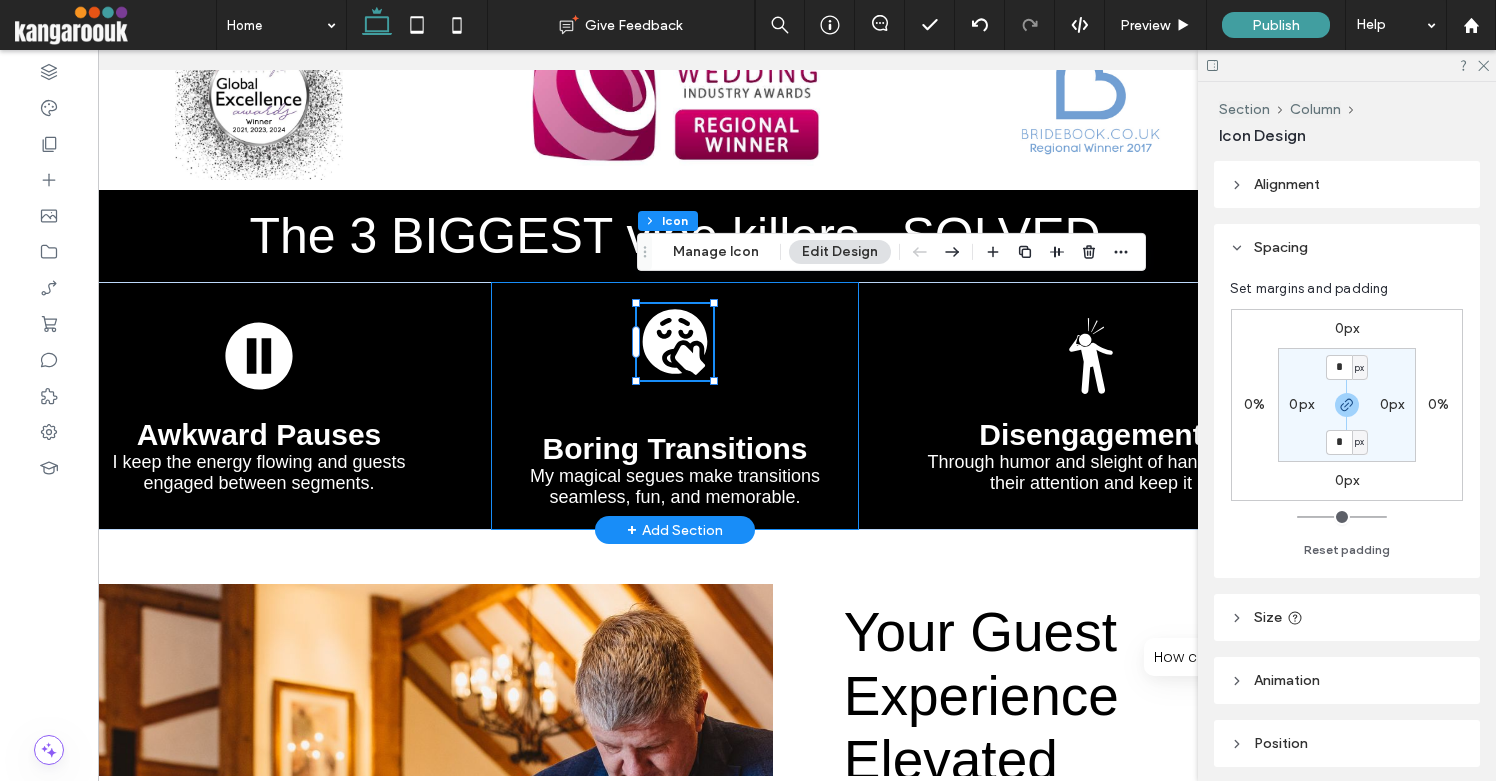 click on "Boring Transitions My magical segues make transitions seamless, fun, and memorable." at bounding box center [675, 406] 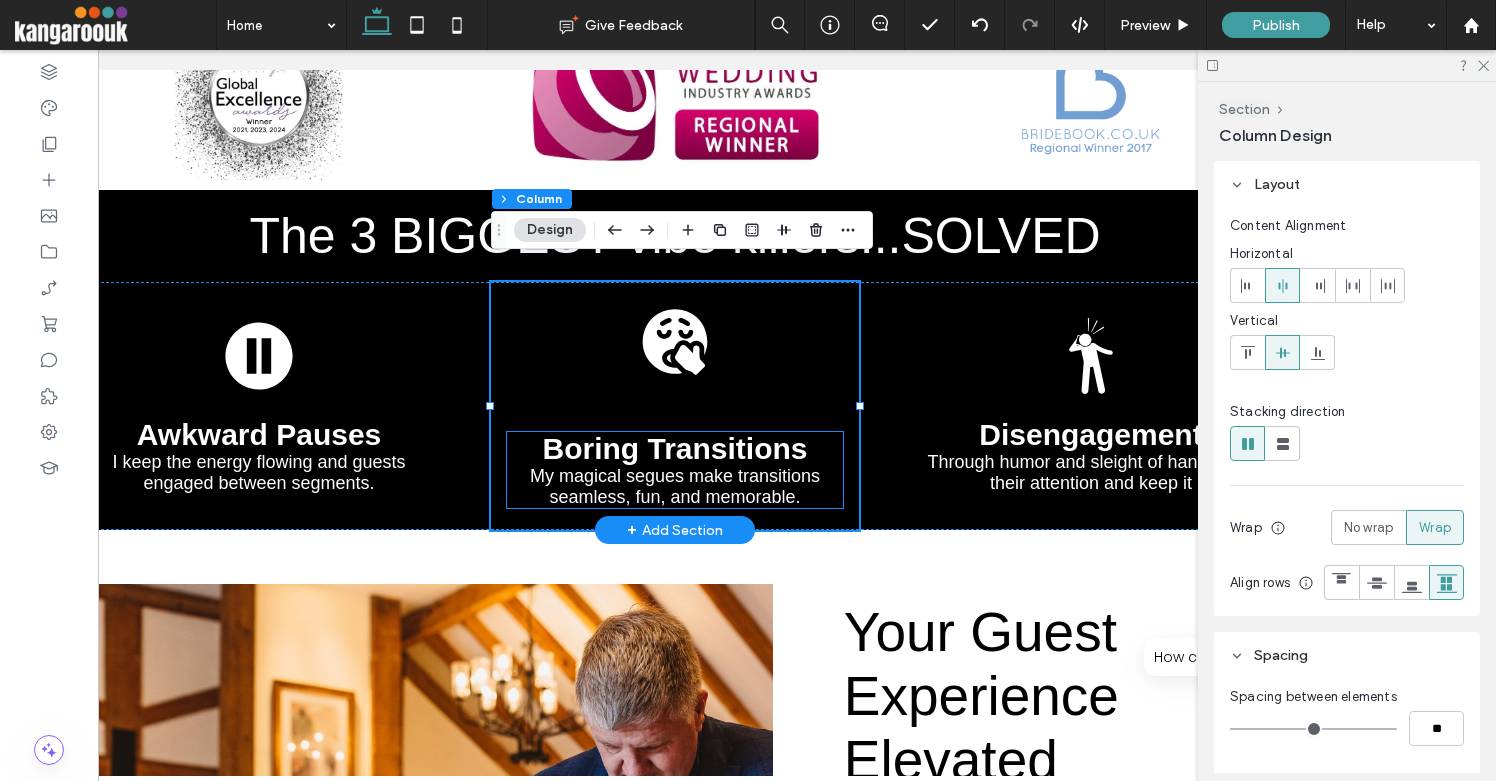 click on "Boring Transitions" at bounding box center [674, 448] 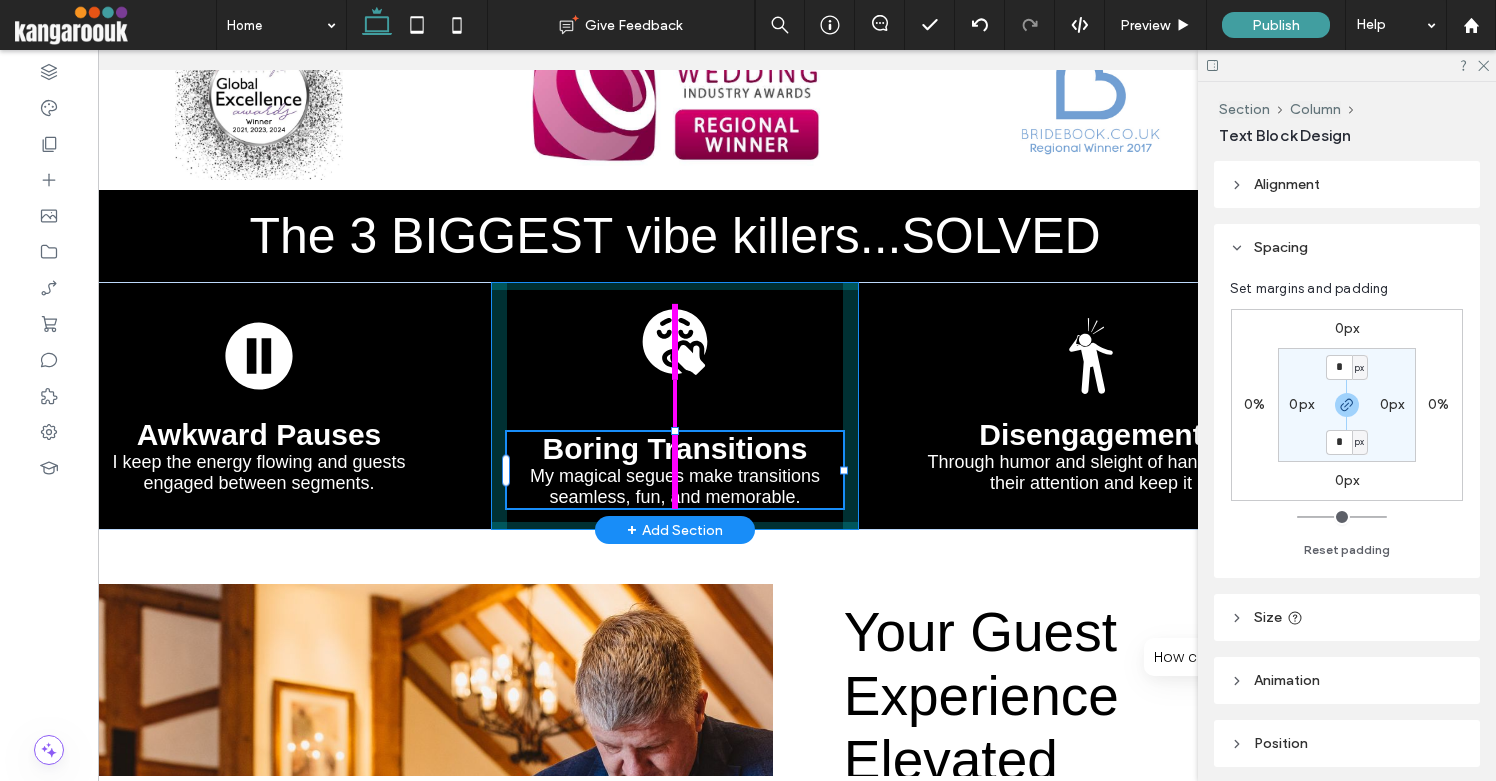 drag, startPoint x: 675, startPoint y: 410, endPoint x: 691, endPoint y: 338, distance: 73.756355 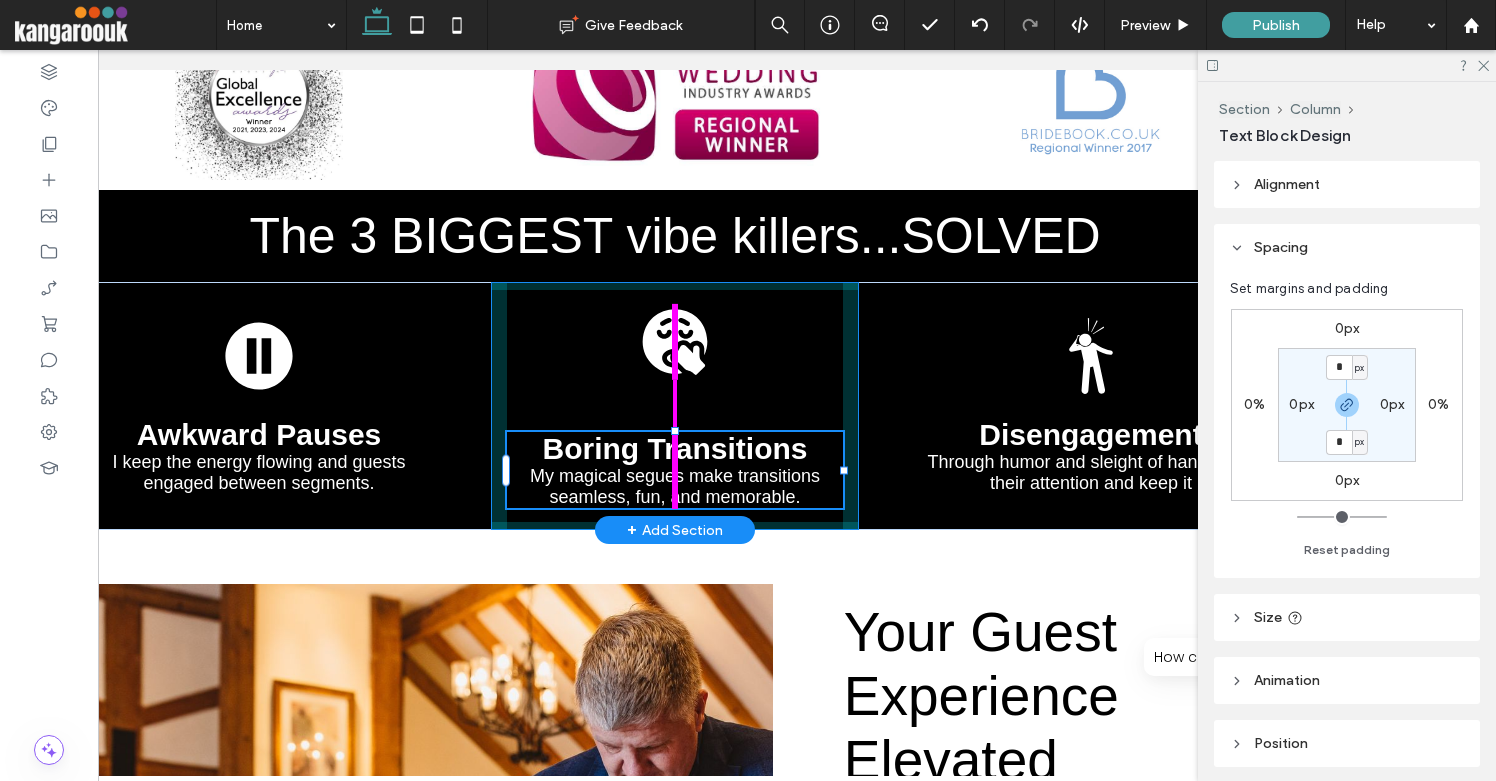 click on "Awkward Pauses I keep the energy flowing and guests engaged between segments.
Boring Transitions My magical segues make transitions seamless, fun, and memorable.
100% , 77px
Disengagement Through humor and sleight of hand, I win their attention and keep it" at bounding box center (675, 406) 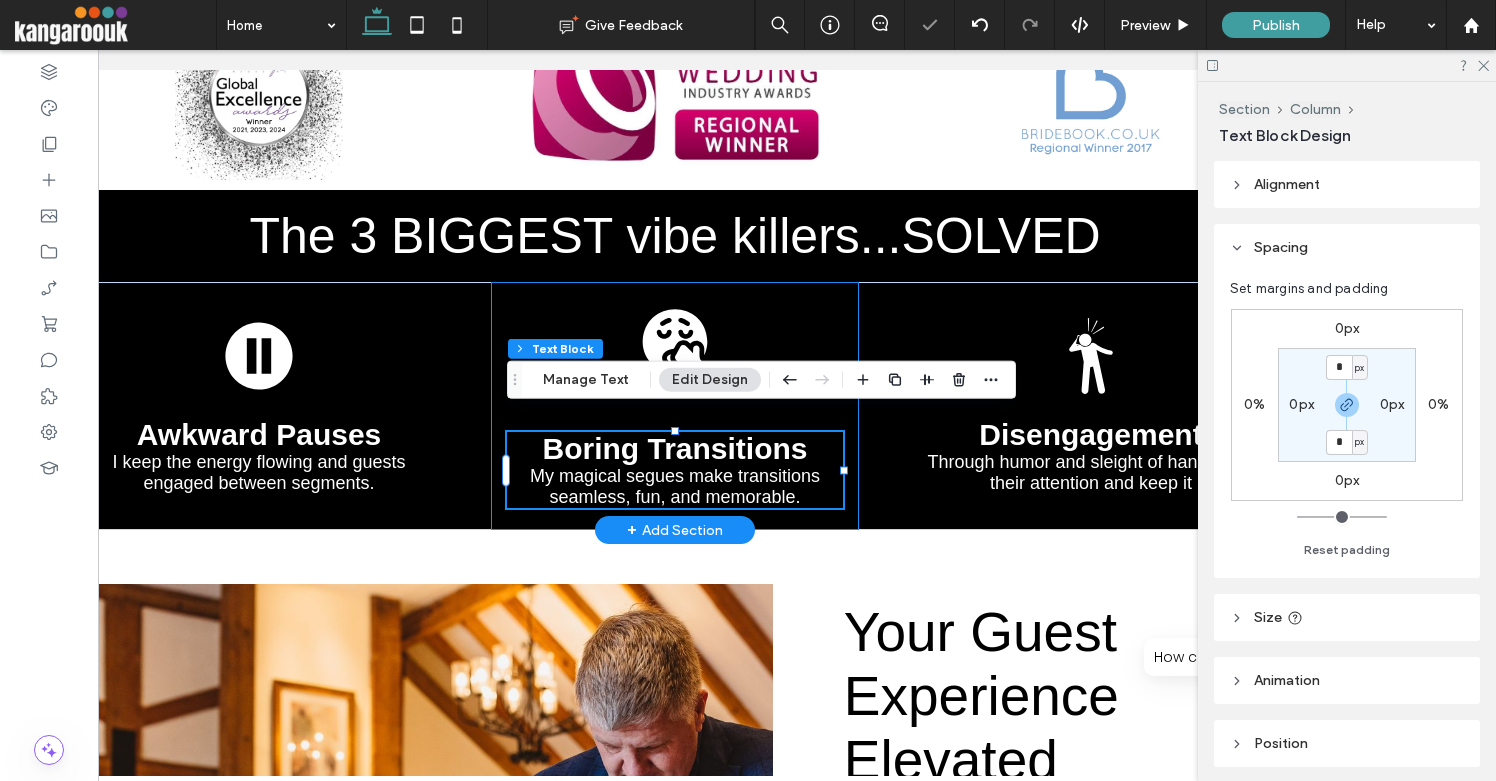 click on "Boring Transitions My magical segues make transitions seamless, fun, and memorable.
100% , 77px" at bounding box center (675, 406) 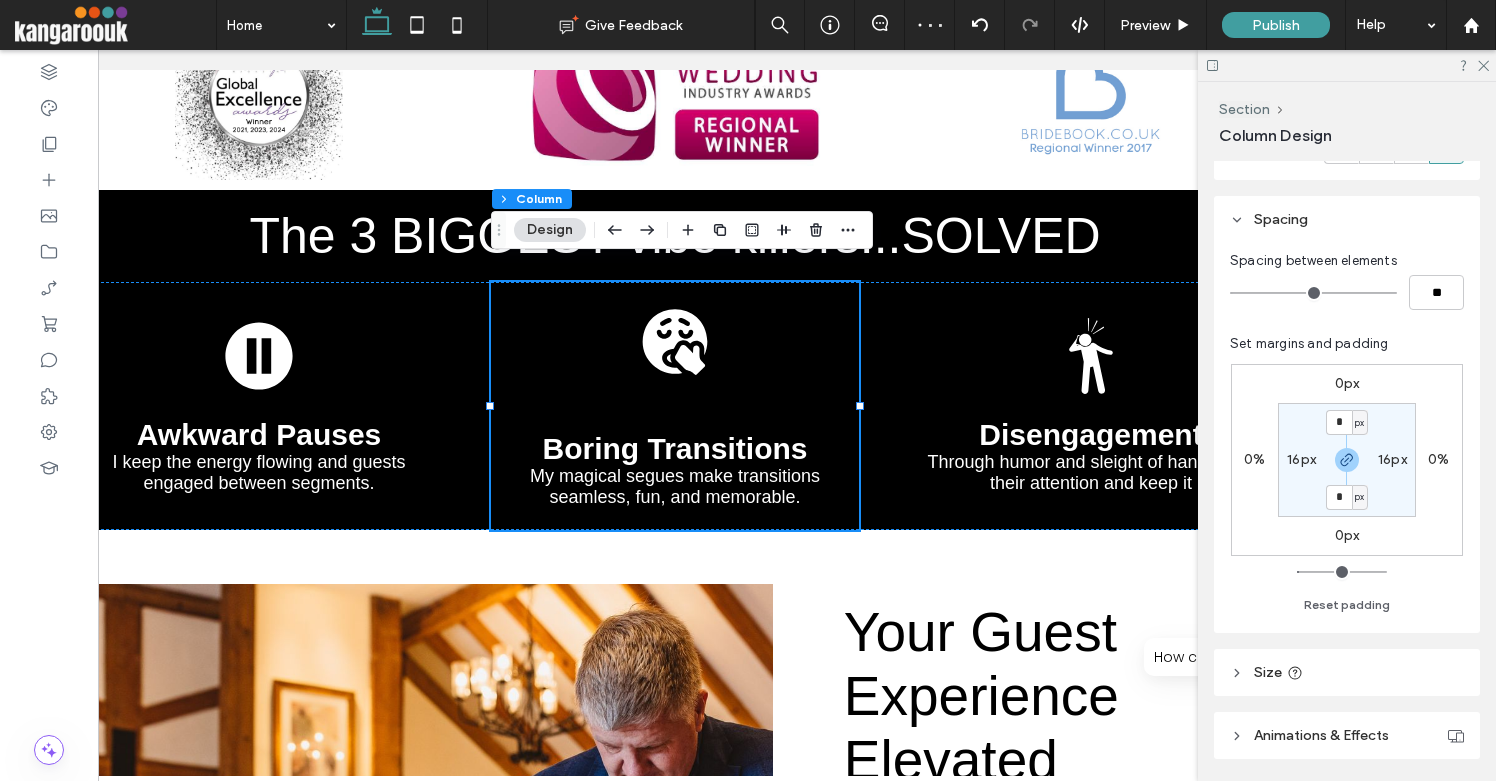 scroll, scrollTop: 440, scrollLeft: 0, axis: vertical 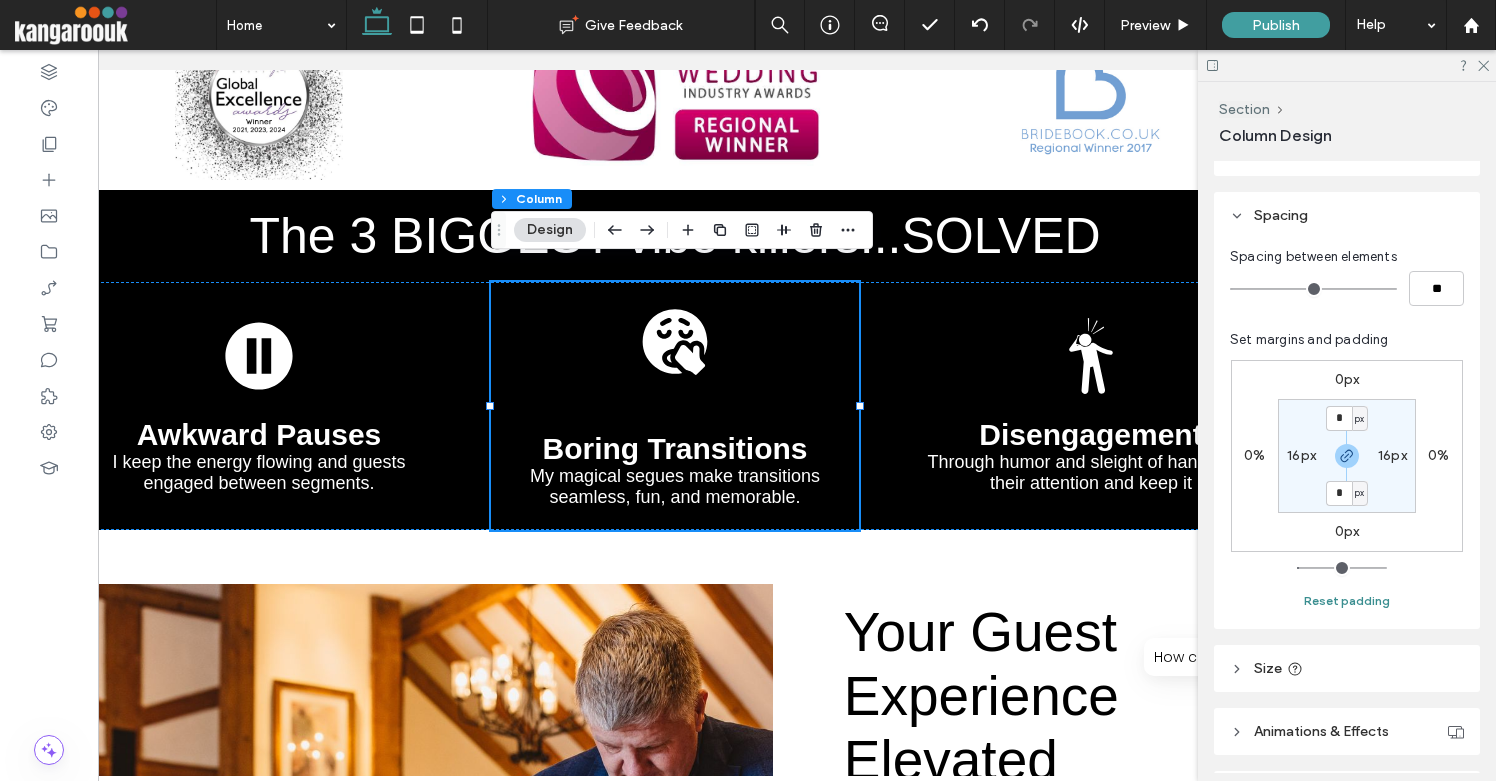 click on "Reset padding" at bounding box center (1347, 601) 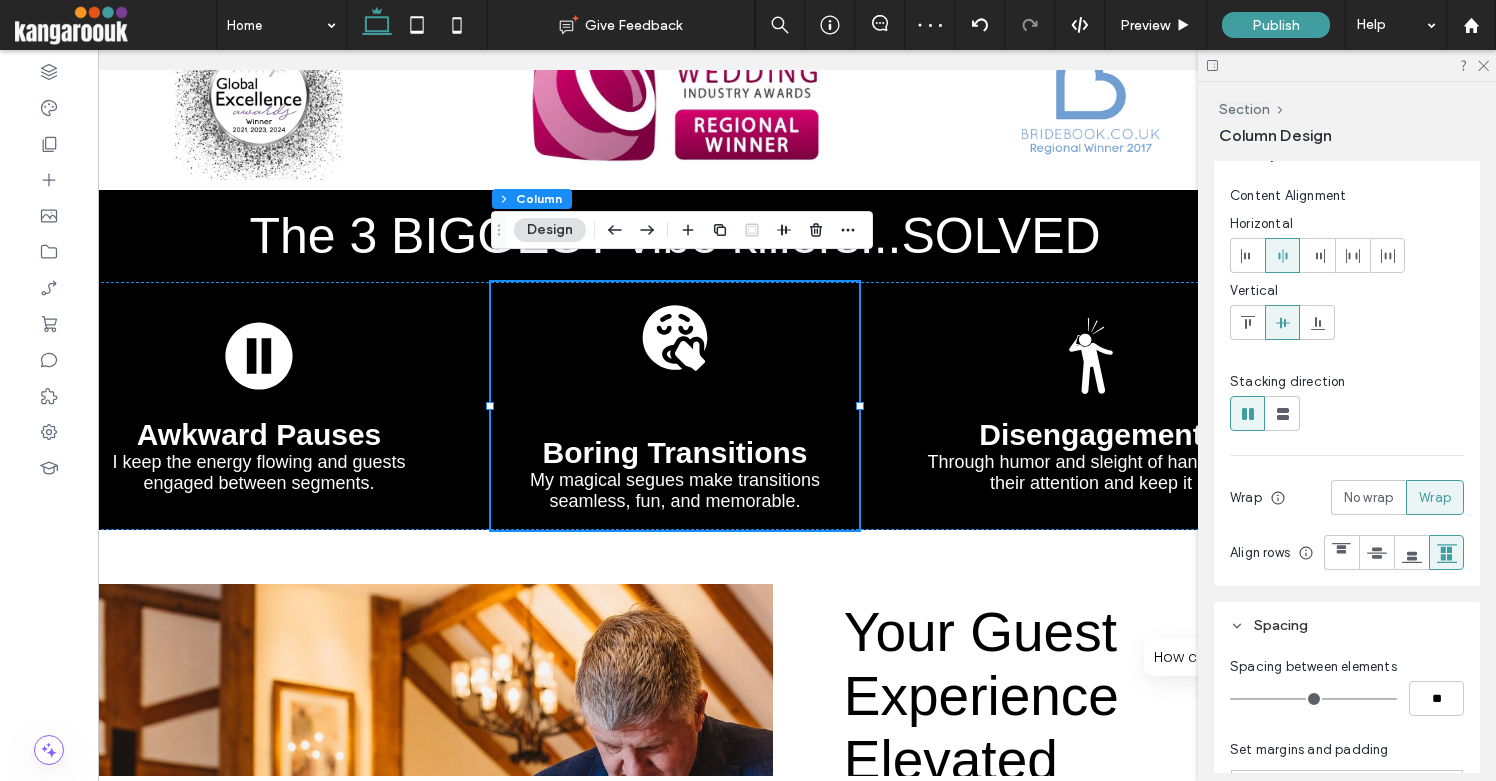 scroll, scrollTop: 15, scrollLeft: 0, axis: vertical 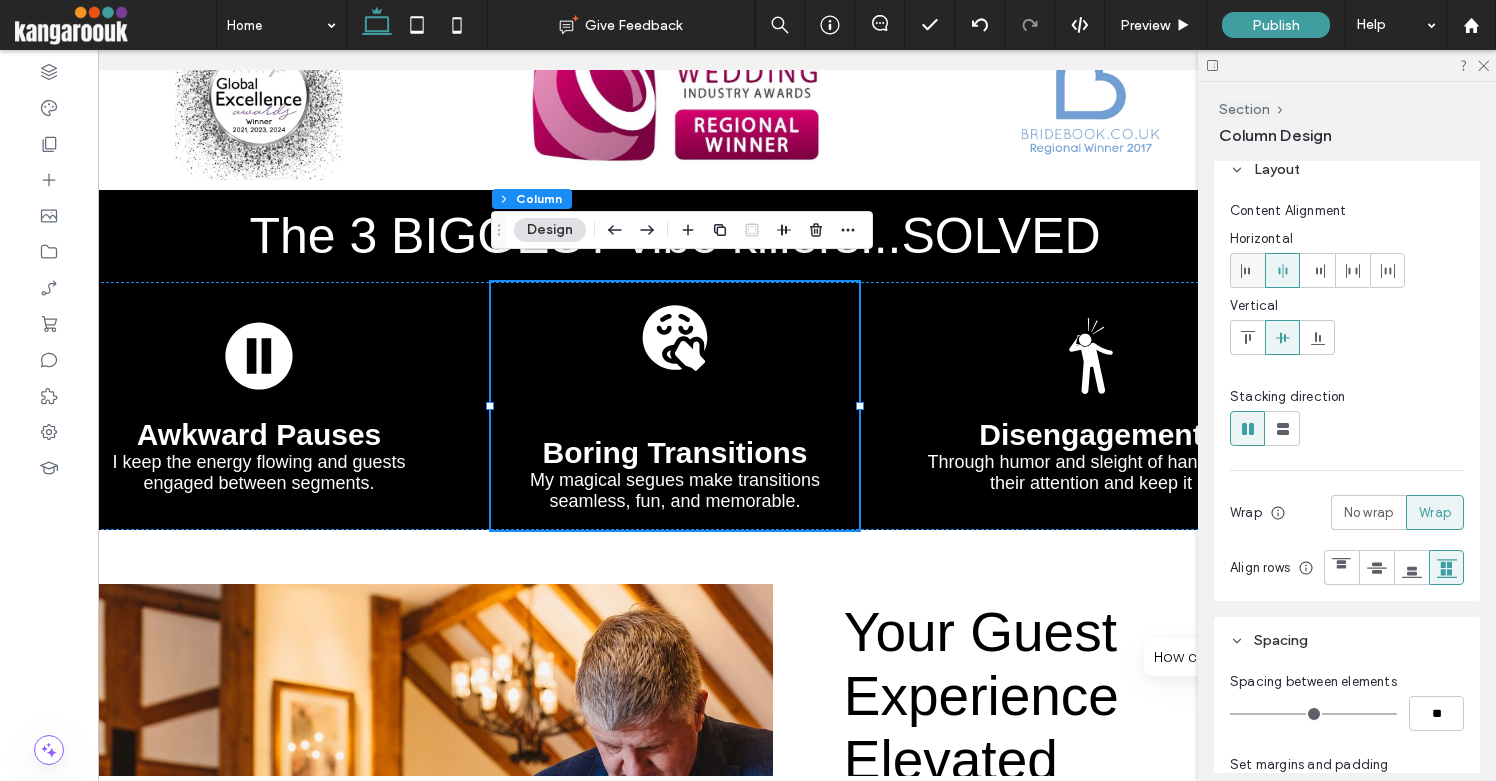 click 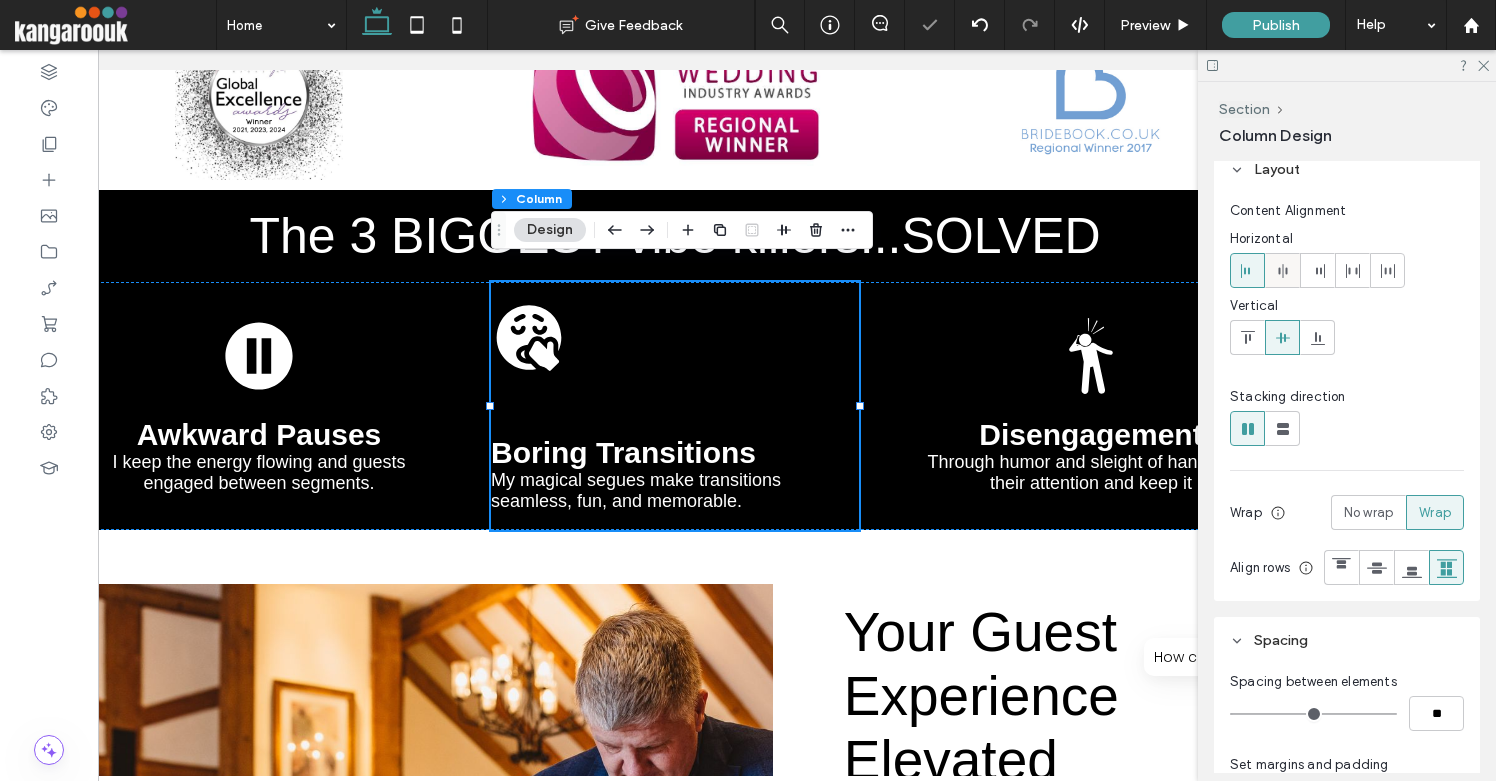 click 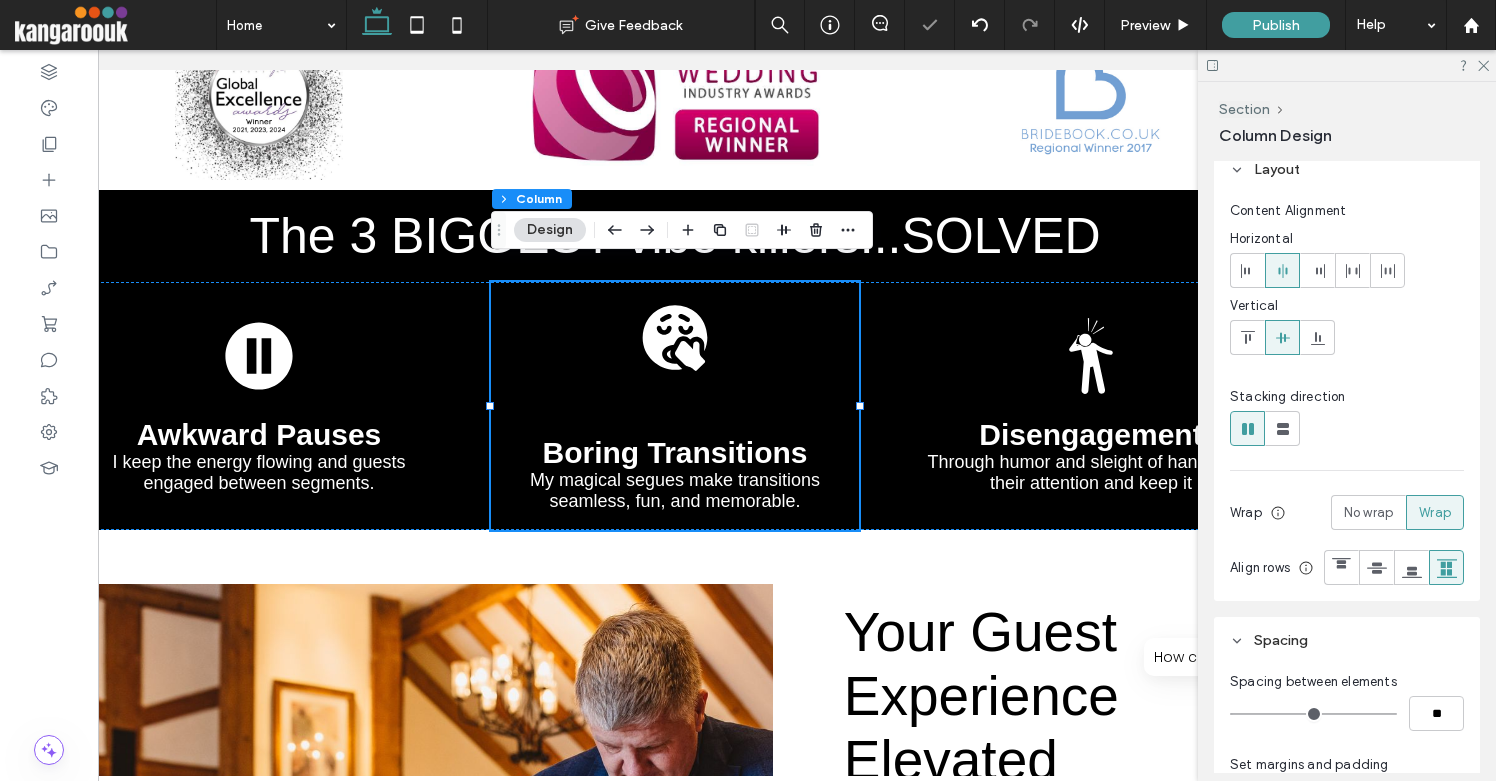 click 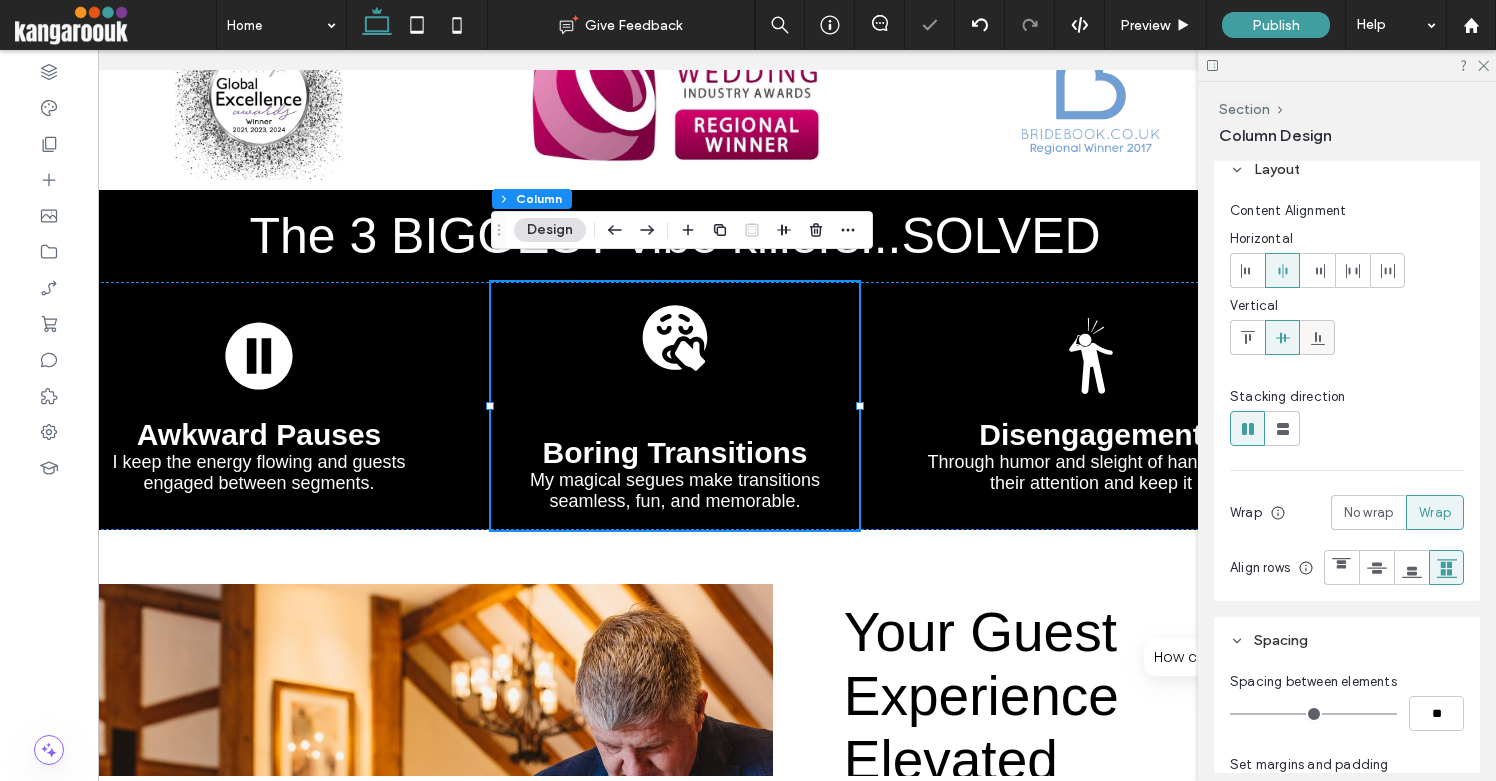 click at bounding box center (1317, 337) 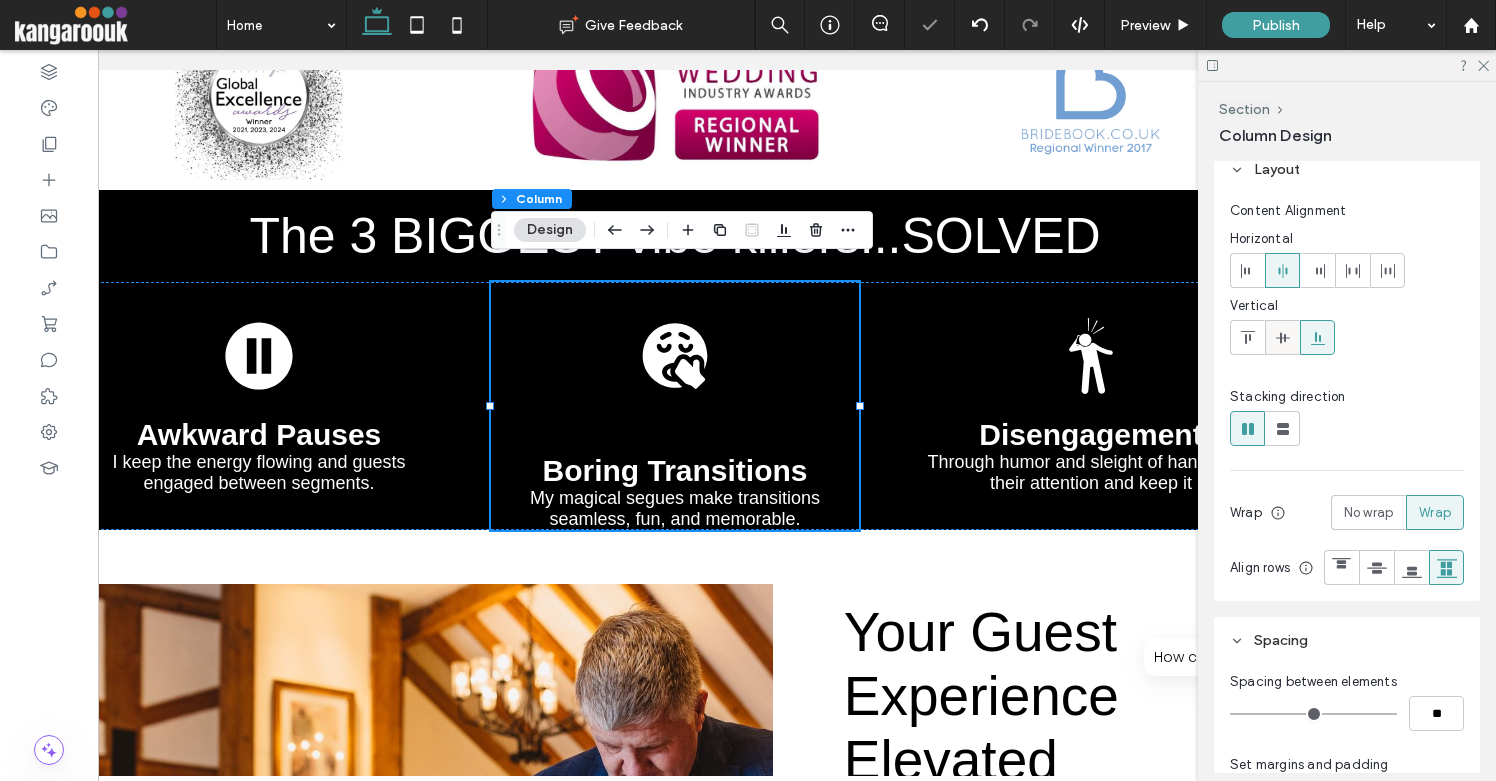 click at bounding box center (1282, 337) 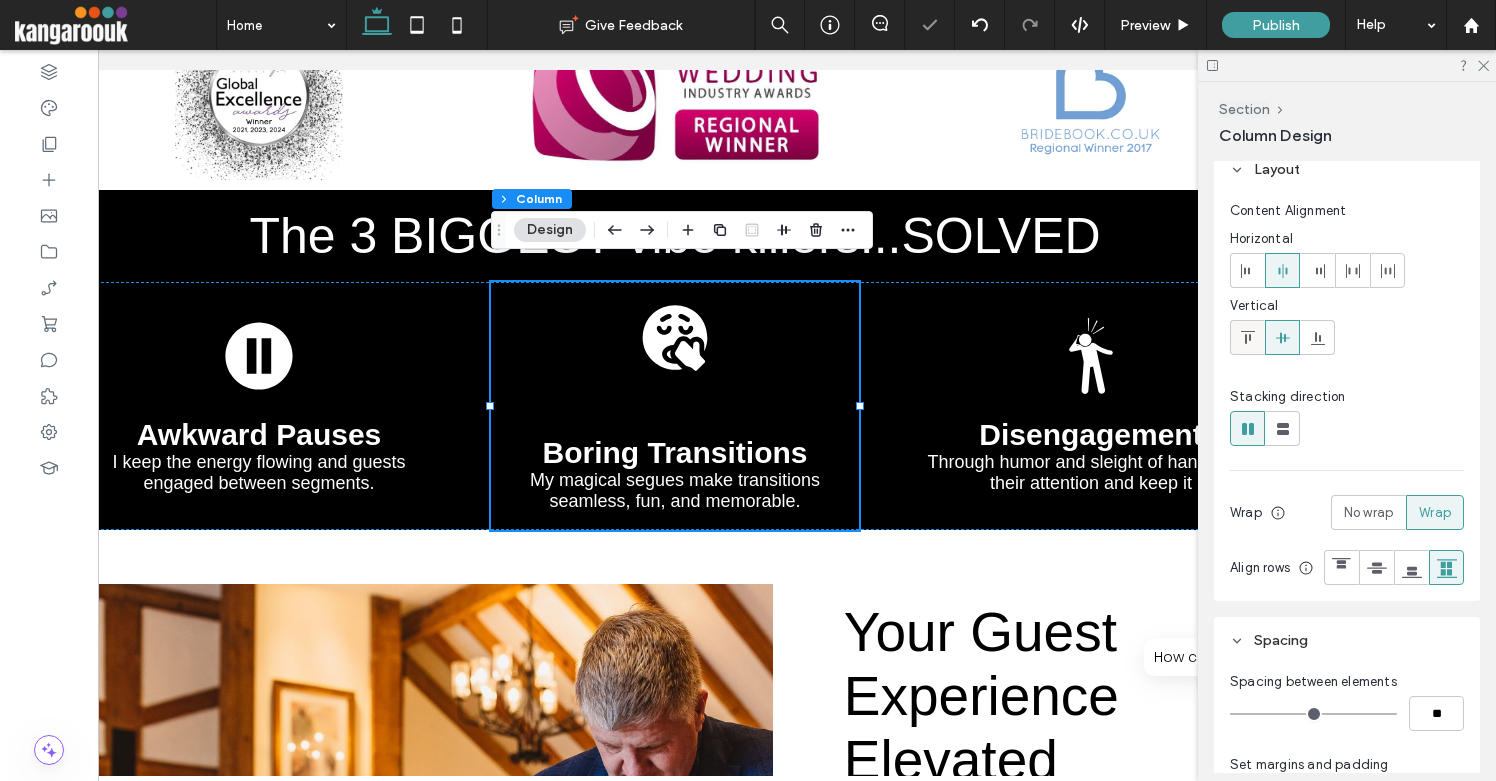 click 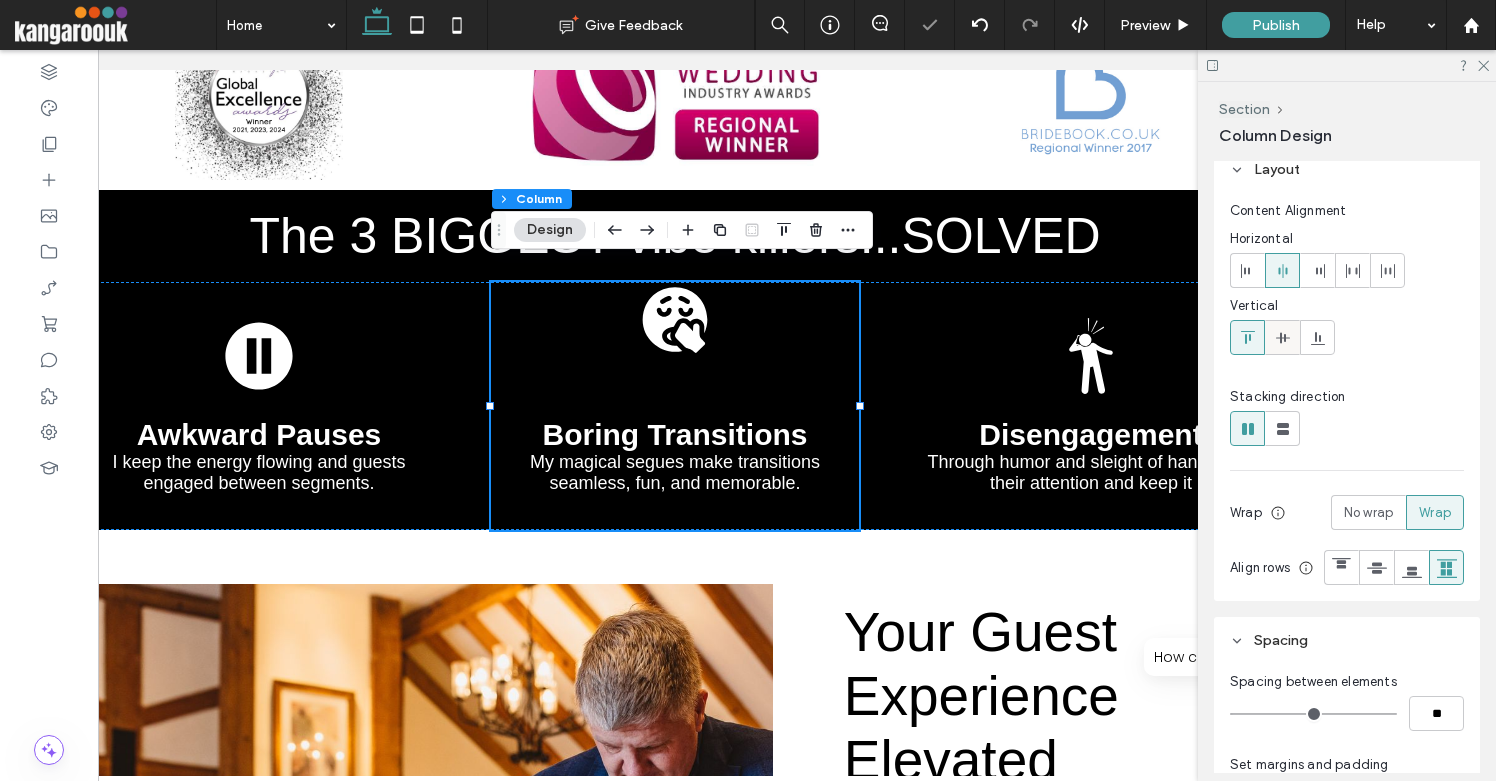 click at bounding box center [1282, 337] 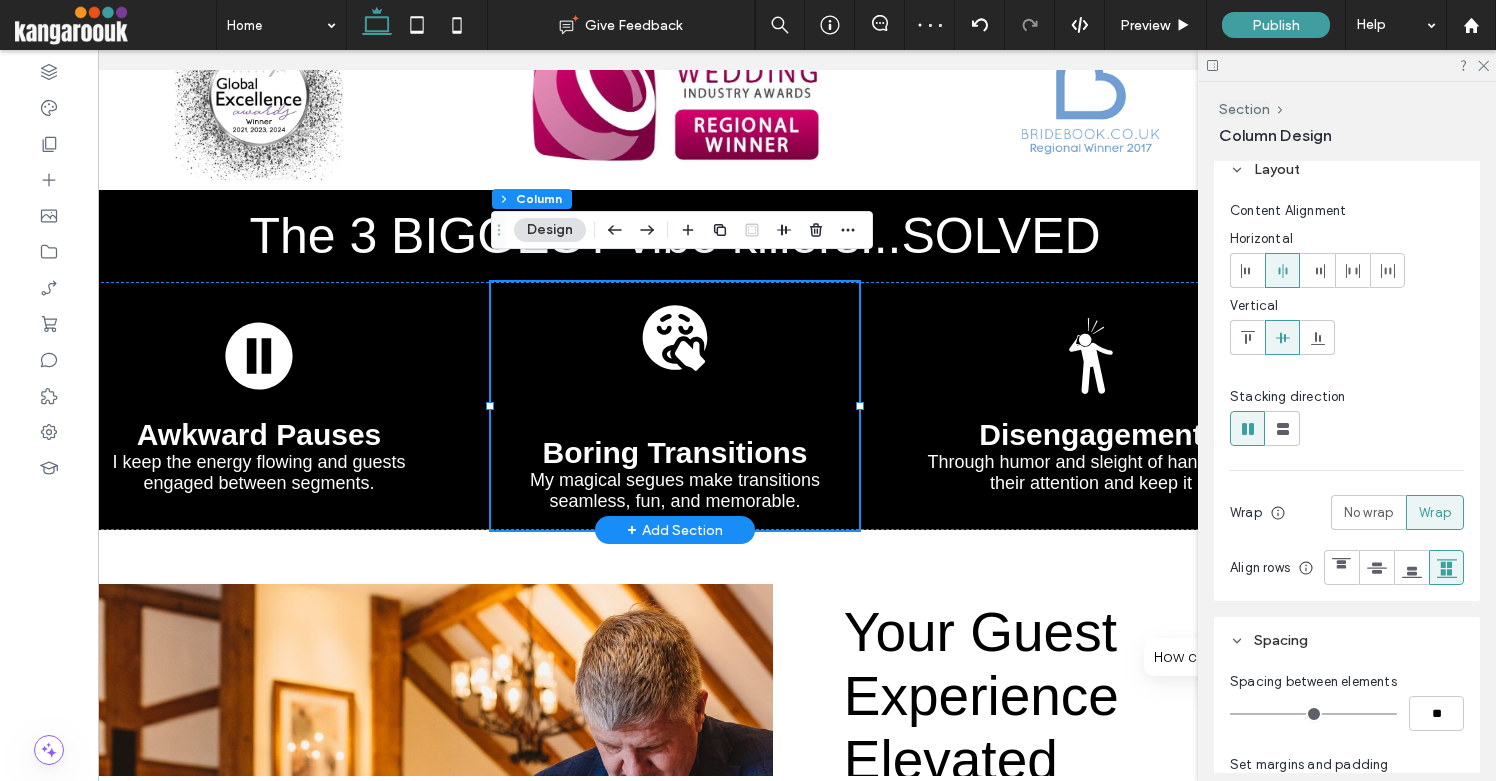 click on "Boring Transitions My magical segues make transitions seamless, fun, and memorable." at bounding box center (675, 406) 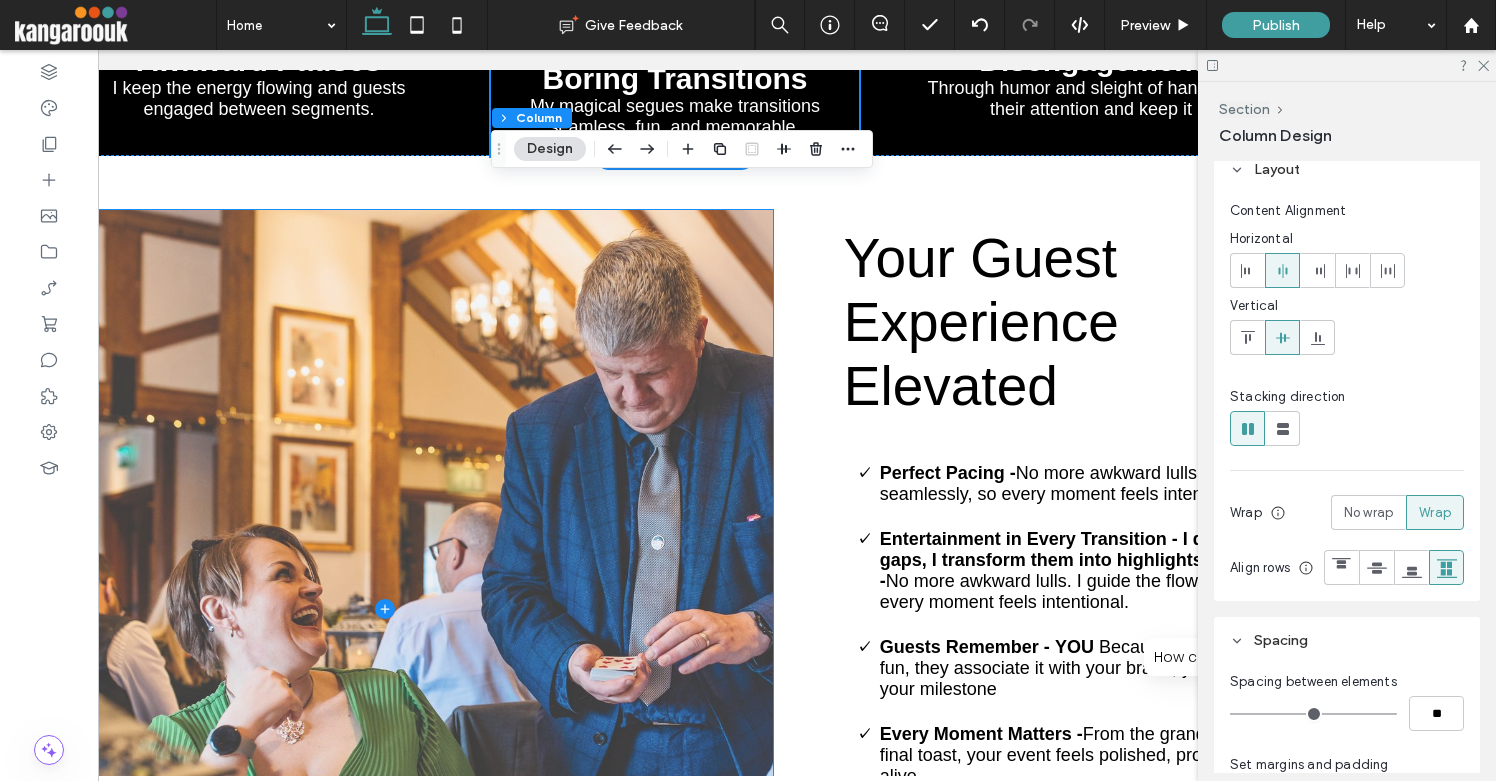 scroll, scrollTop: 5044, scrollLeft: 0, axis: vertical 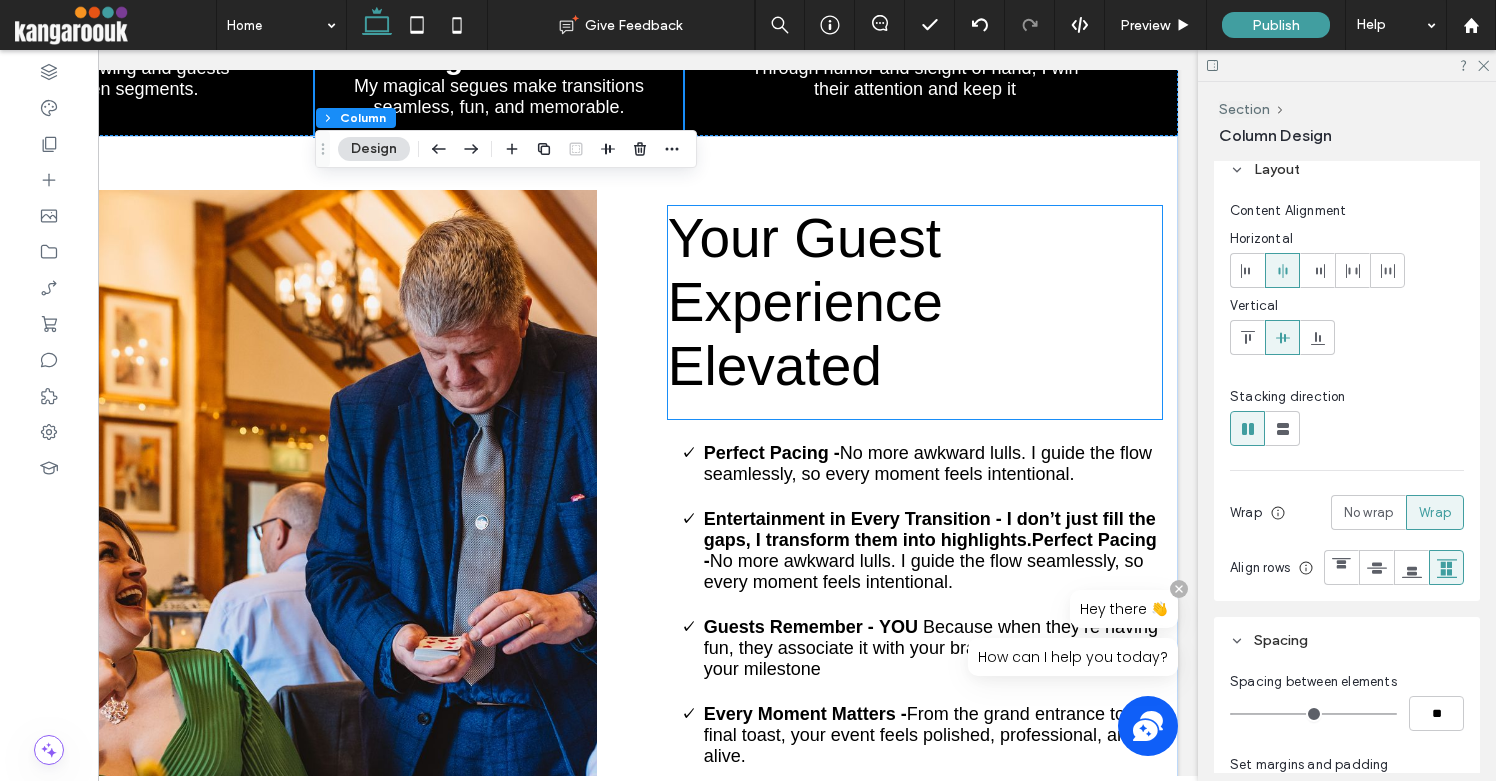 click on "Your Guest Experience Elevated" at bounding box center (805, 302) 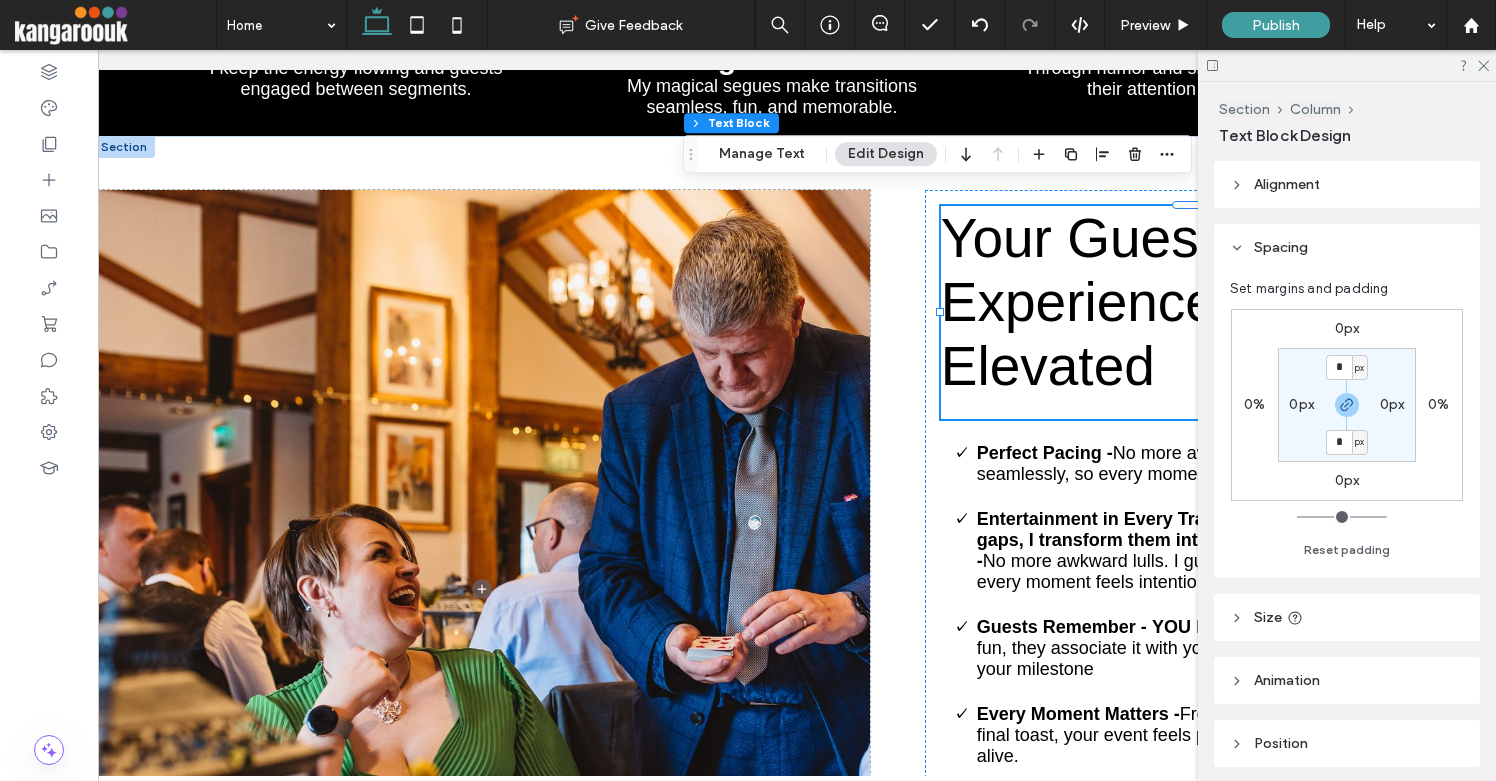 scroll, scrollTop: 0, scrollLeft: 5, axis: horizontal 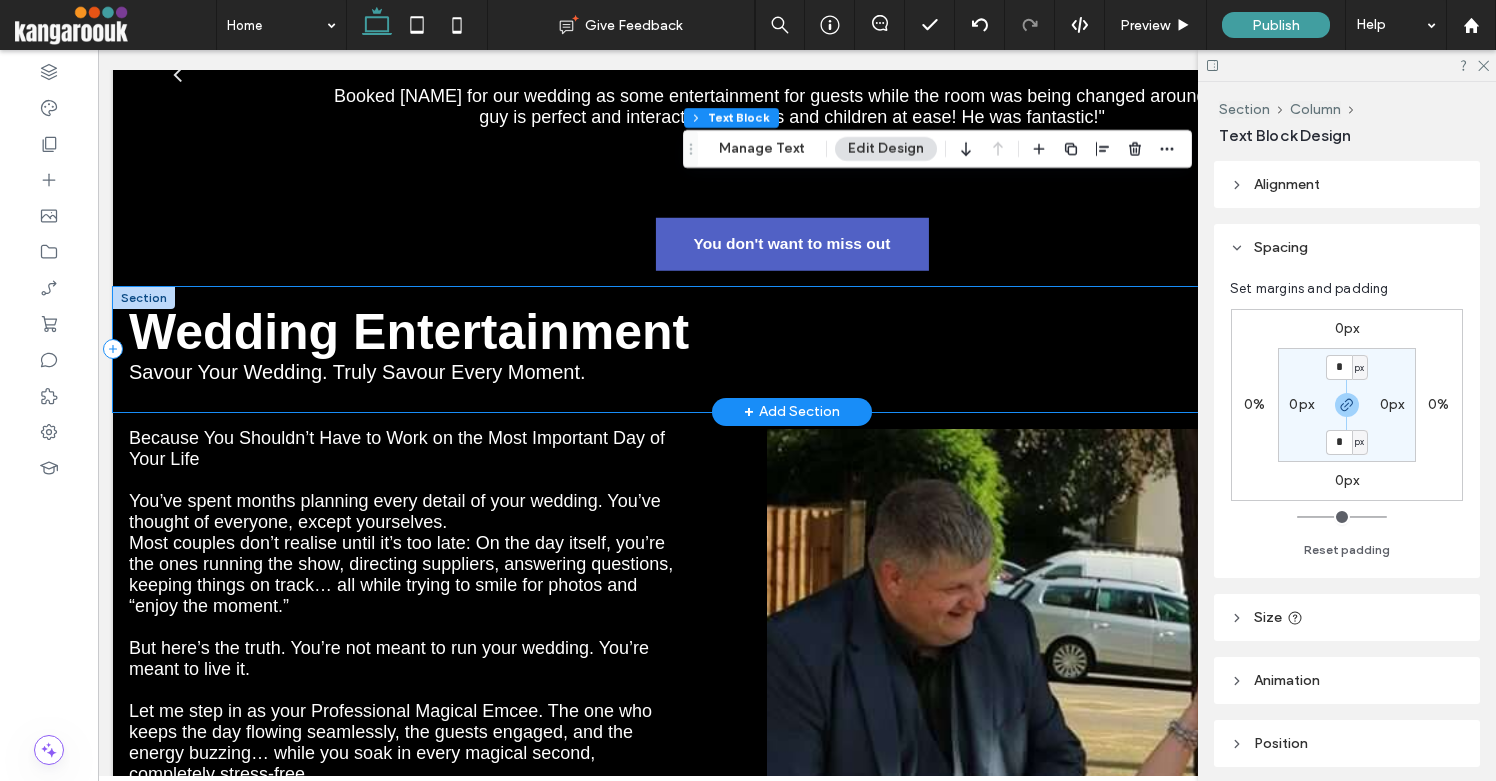click on "Wedding Entertainment
Savour Your Wedding. Truly Savour Every Moment." at bounding box center [792, 349] 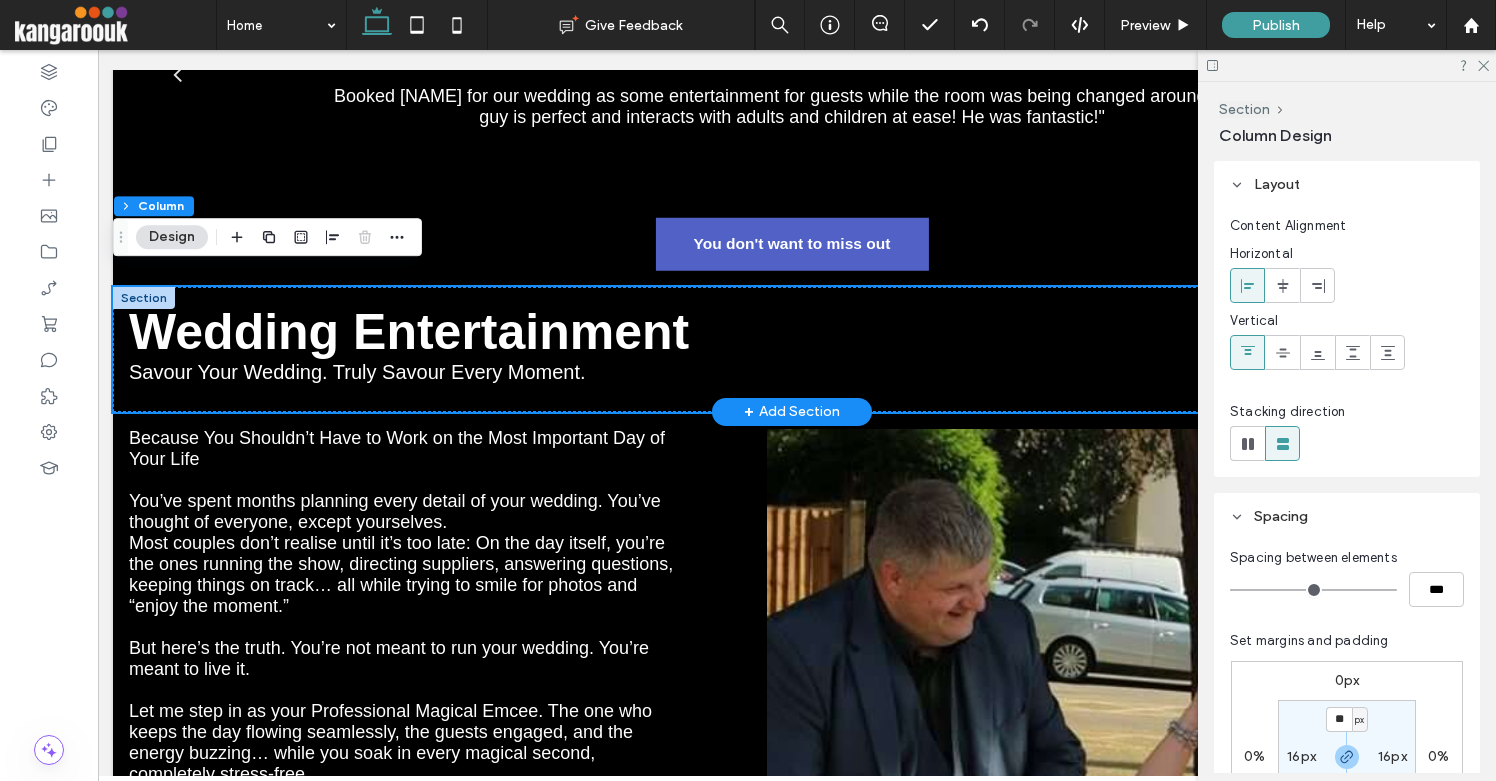 click at bounding box center (144, 298) 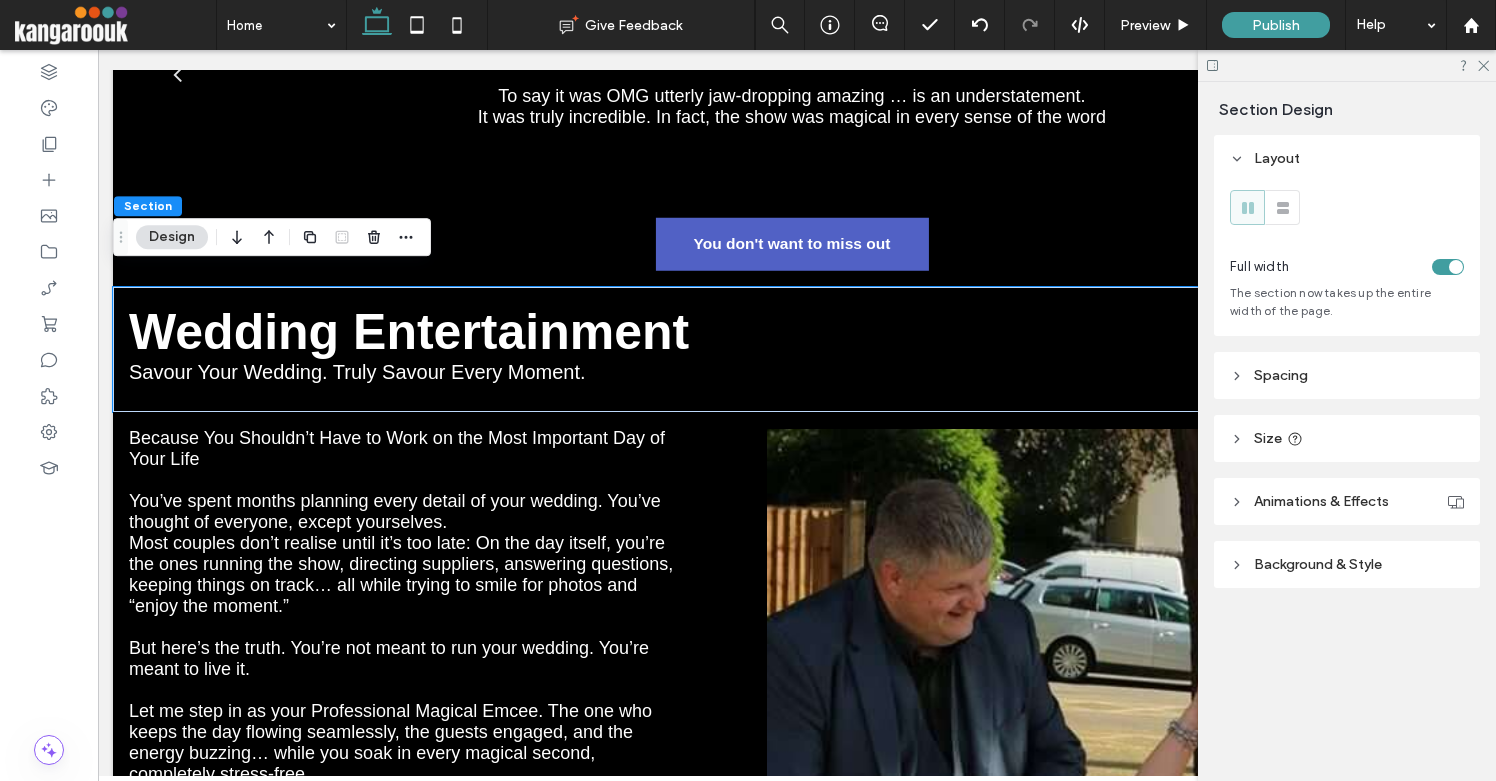 click at bounding box center (1456, 267) 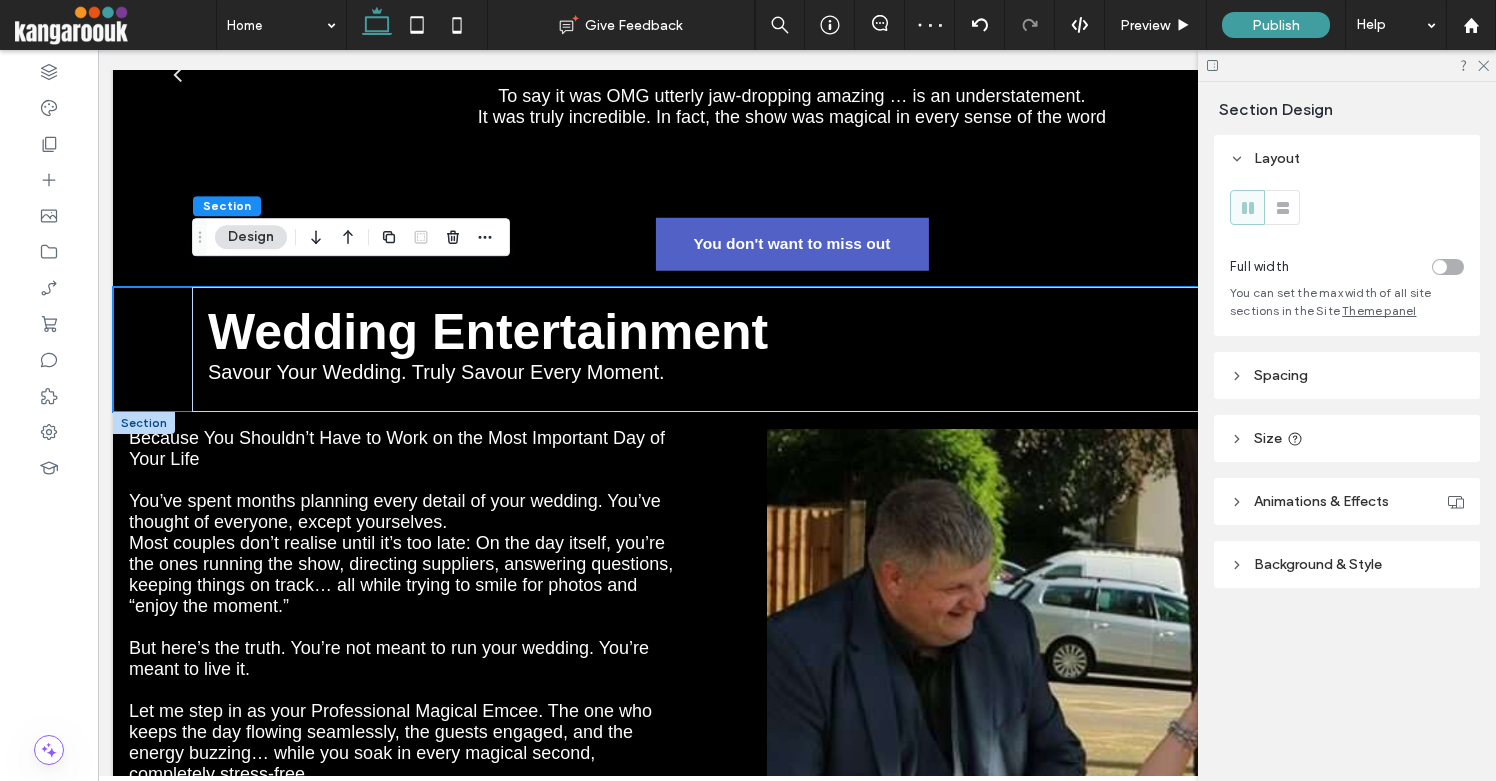 click at bounding box center (144, 423) 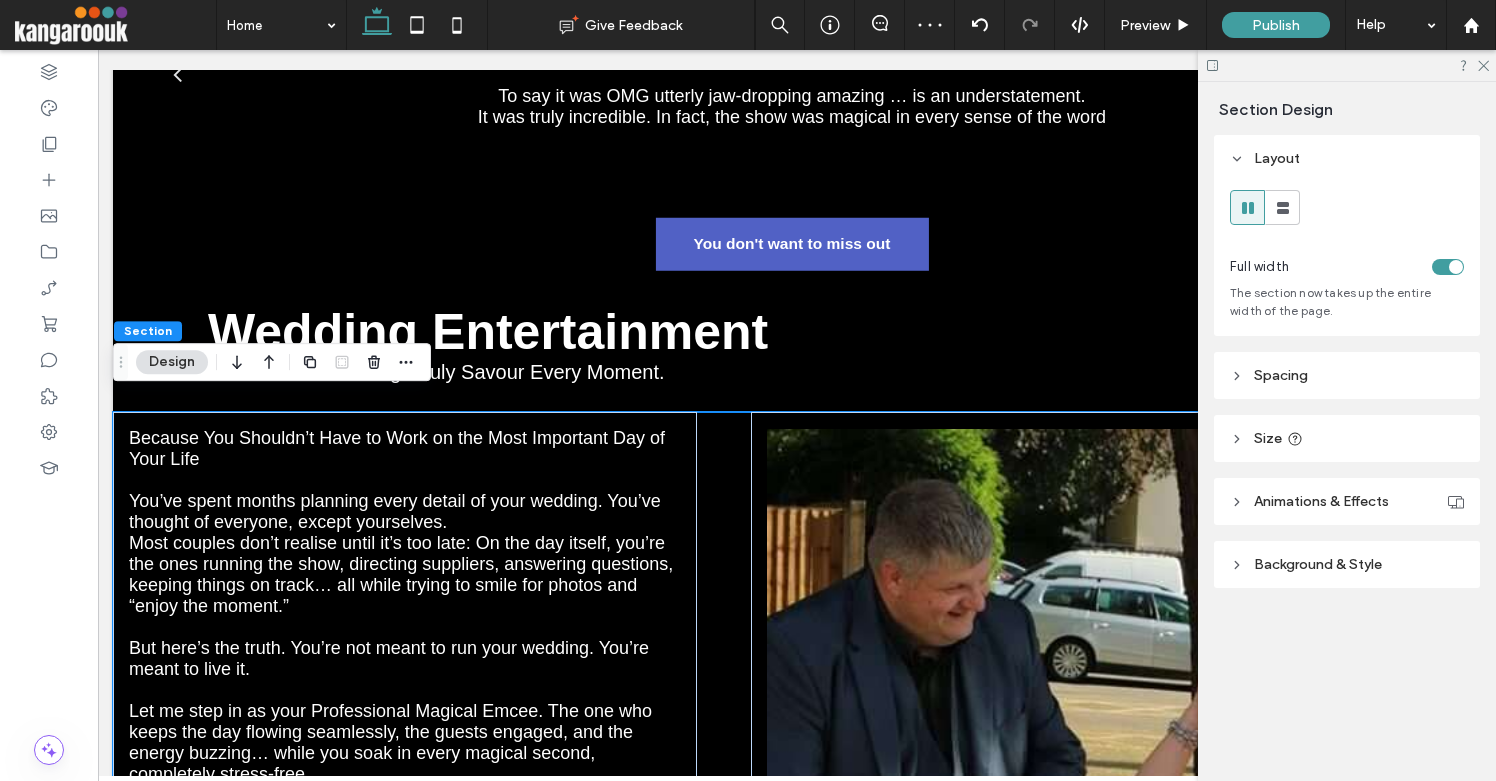 click at bounding box center [1456, 267] 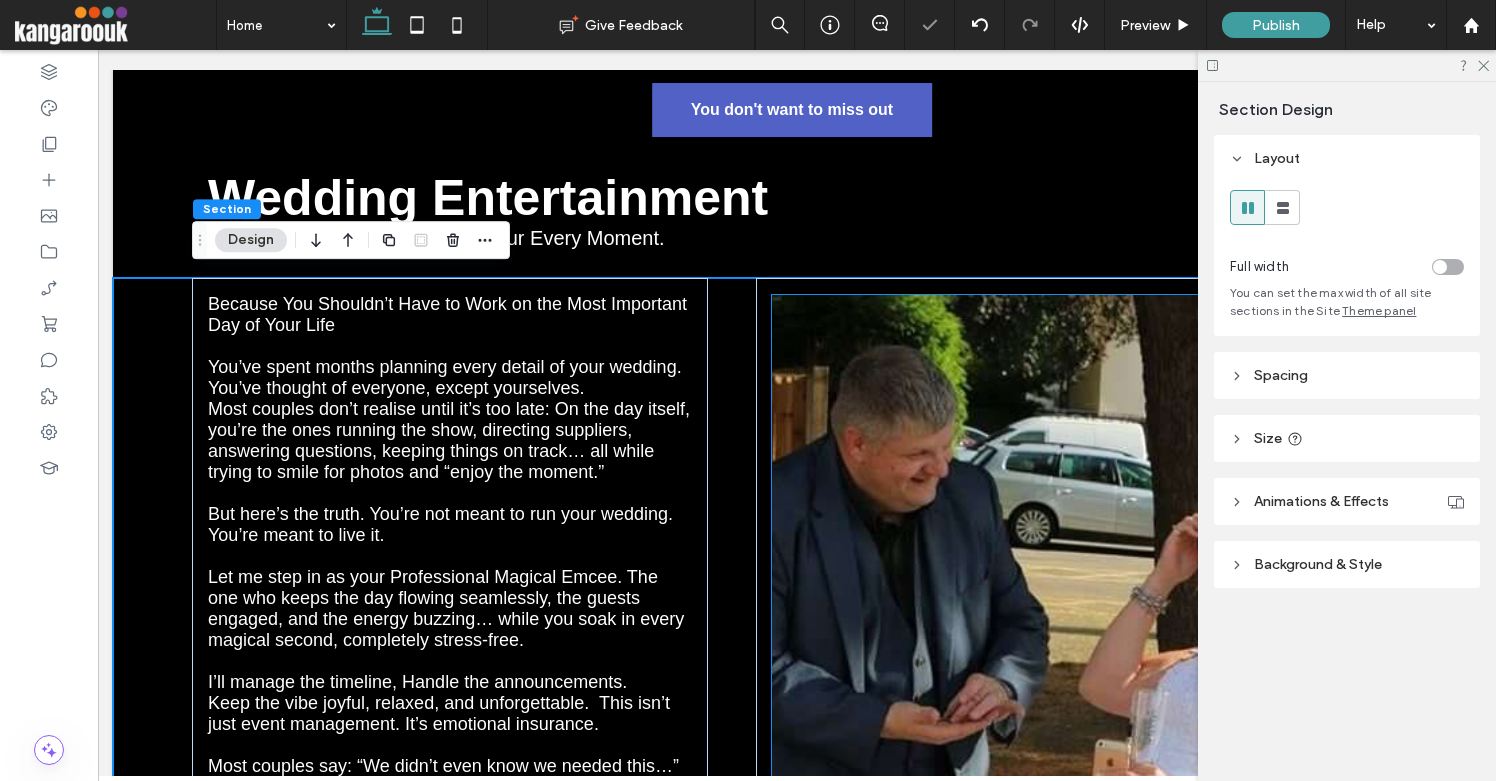 scroll, scrollTop: 6374, scrollLeft: 0, axis: vertical 